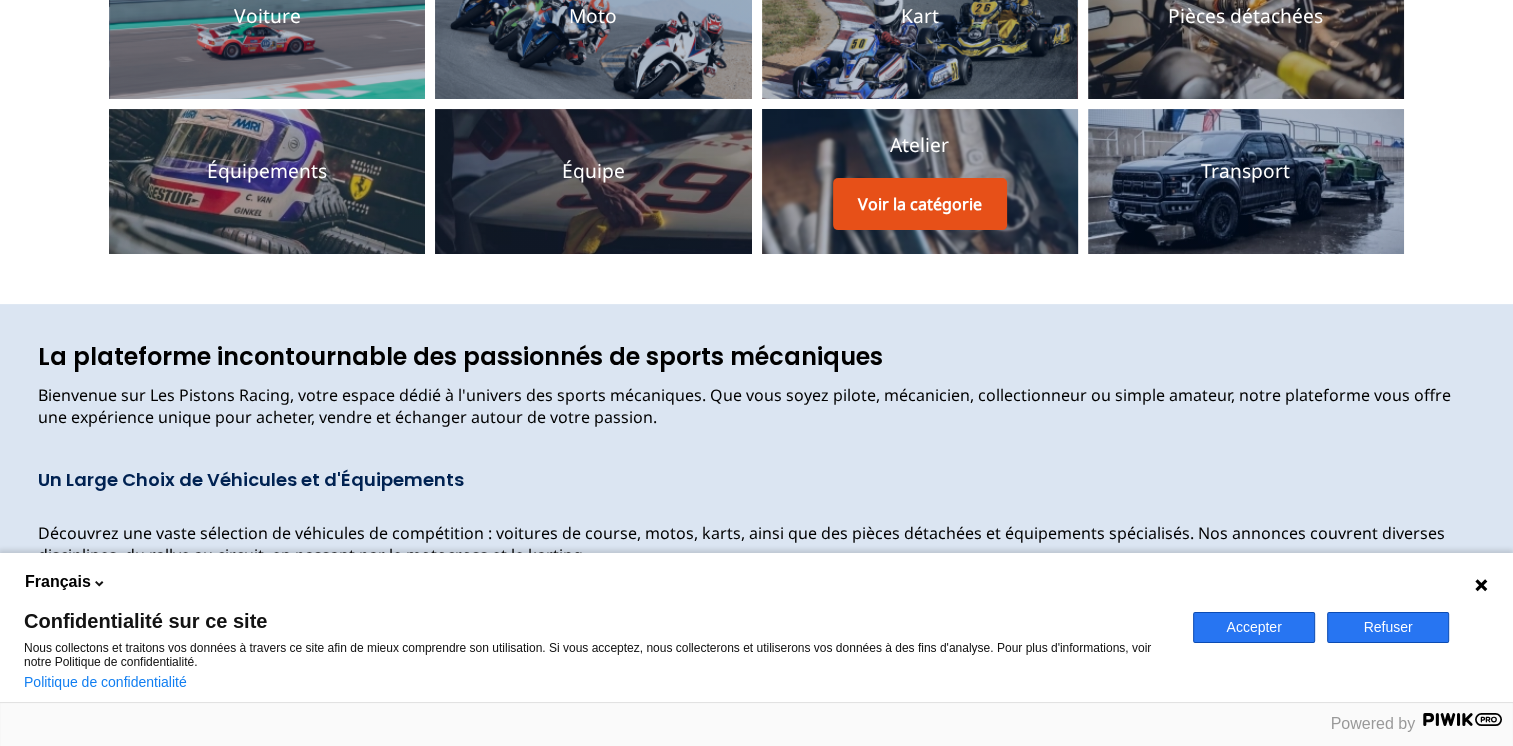scroll, scrollTop: 600, scrollLeft: 0, axis: vertical 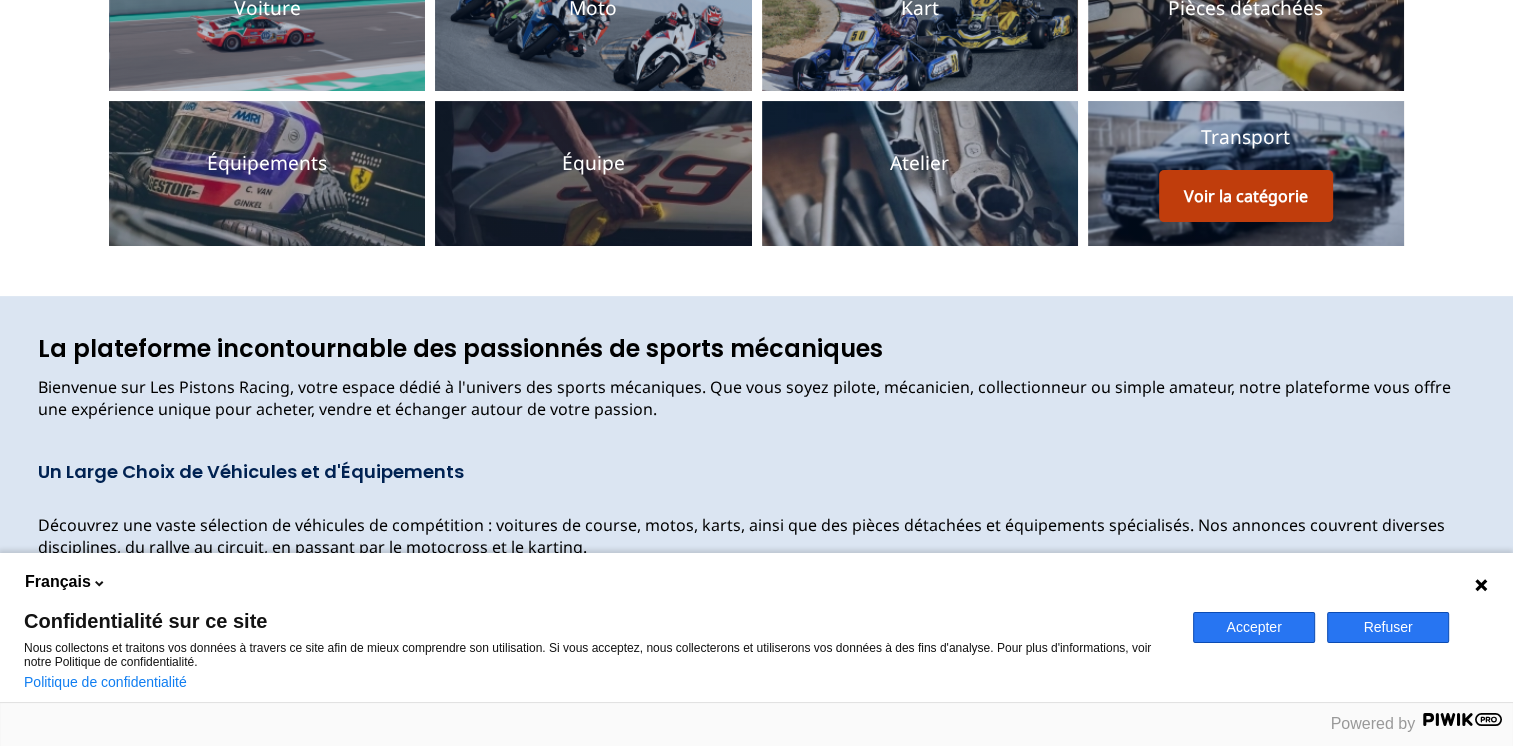 click on "Voir la catégorie" at bounding box center (1246, 196) 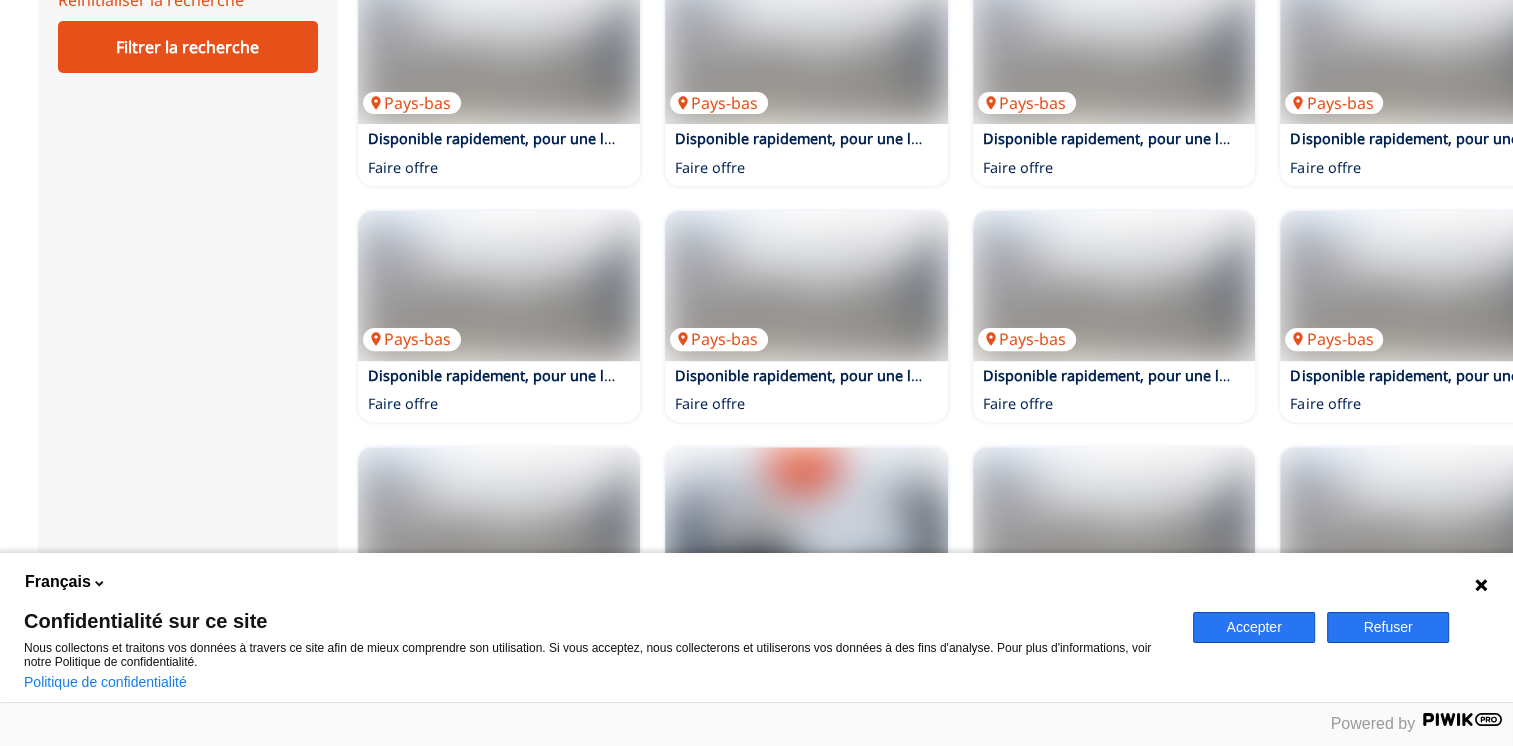 scroll, scrollTop: 0, scrollLeft: 0, axis: both 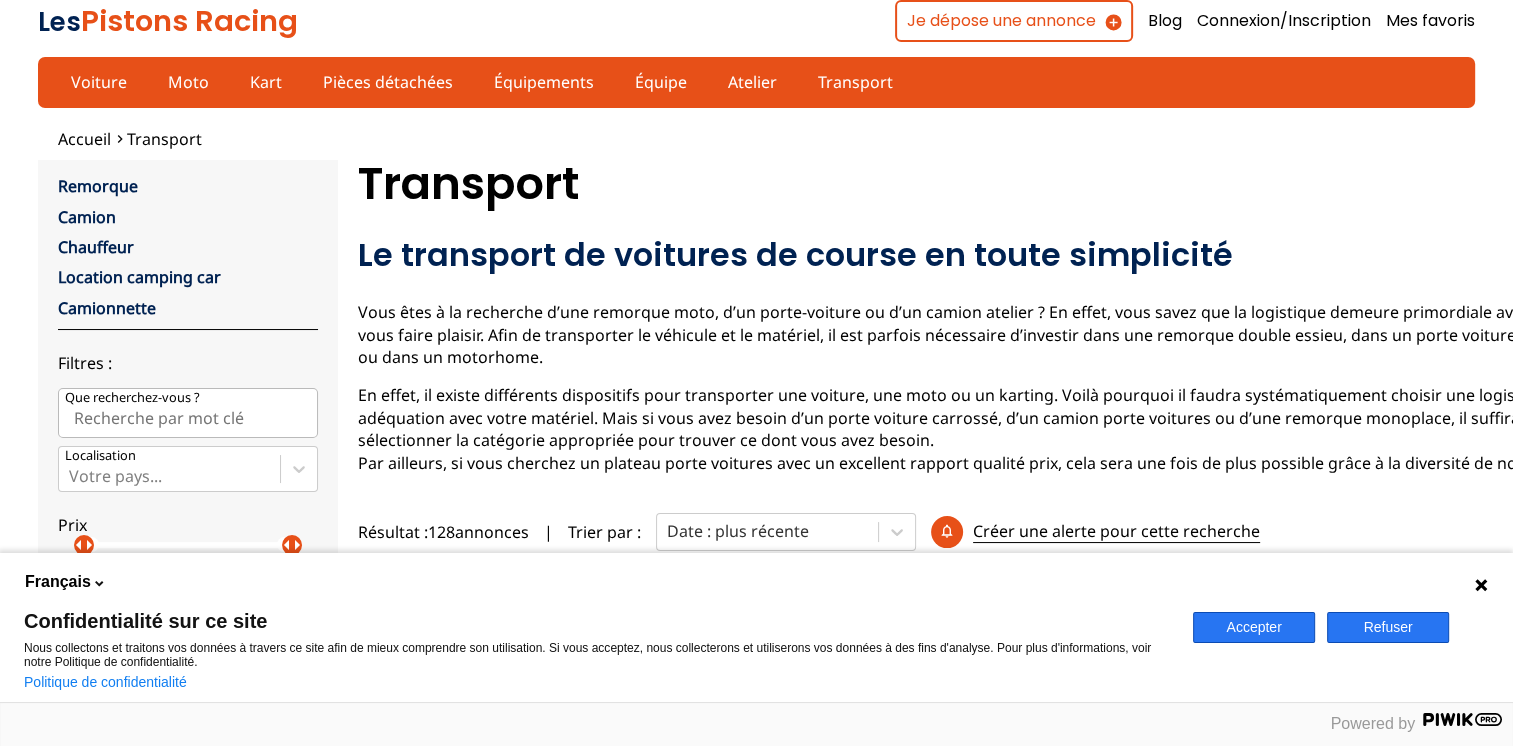 drag, startPoint x: 1356, startPoint y: 626, endPoint x: 1254, endPoint y: 550, distance: 127.20063 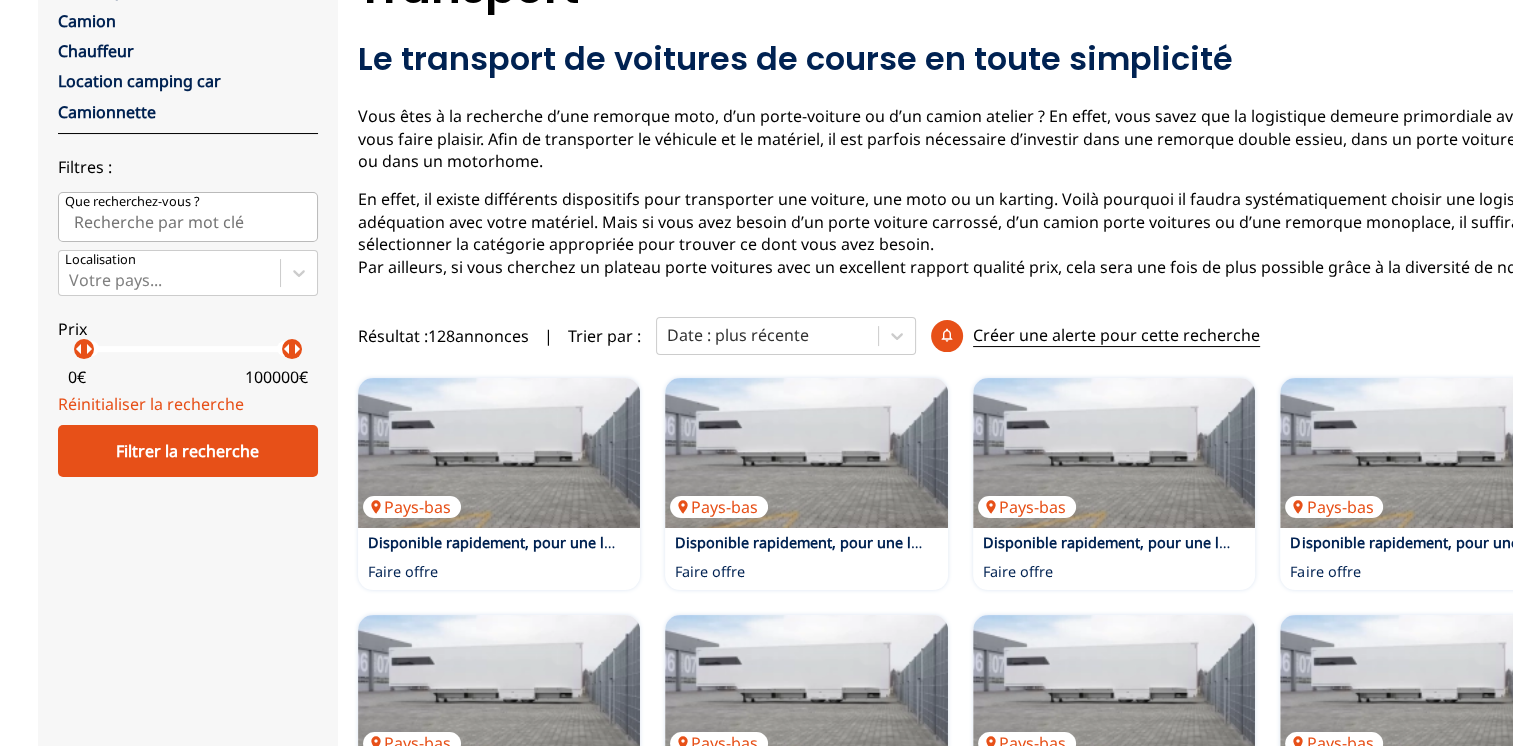 scroll, scrollTop: 200, scrollLeft: 0, axis: vertical 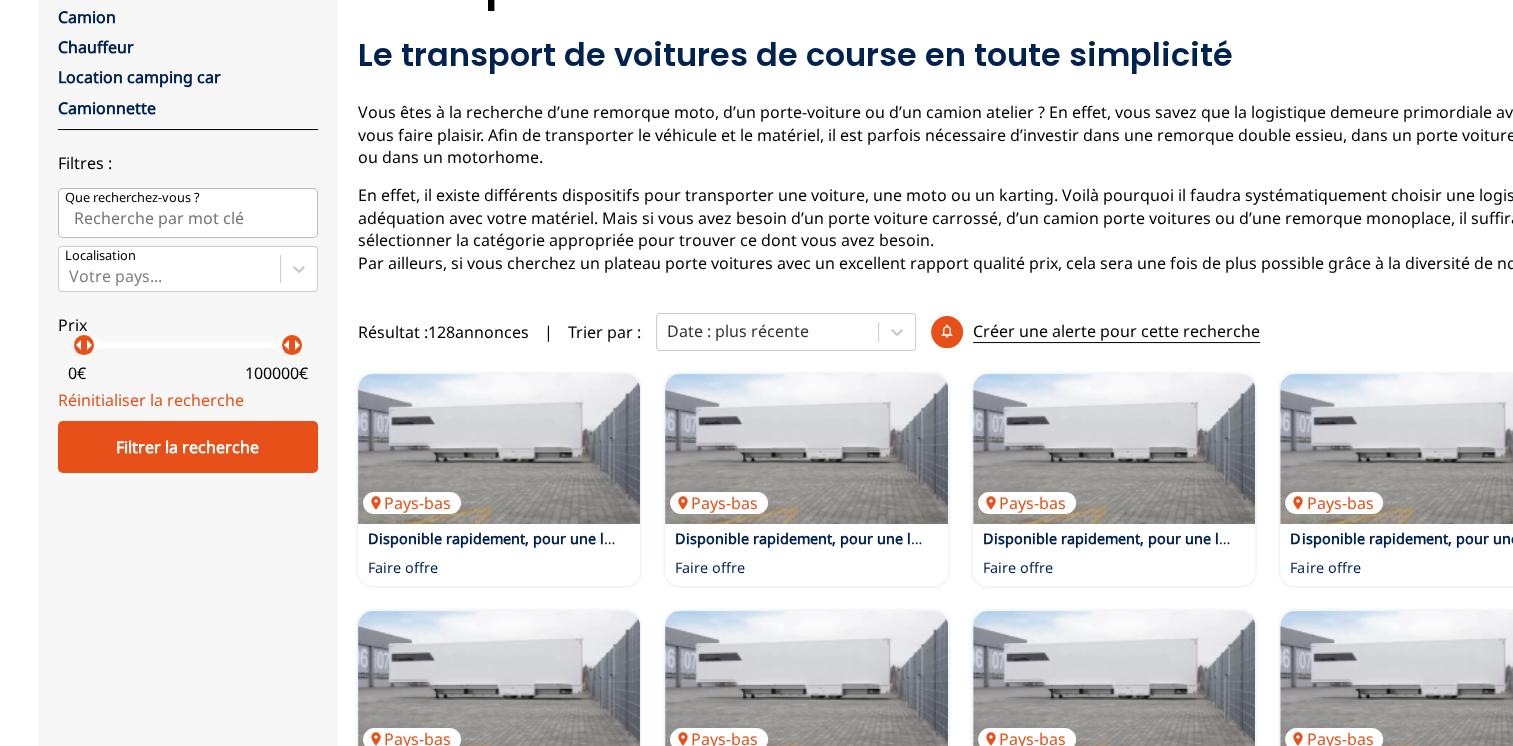click on "Que recherchez-vous ?" at bounding box center [188, 213] 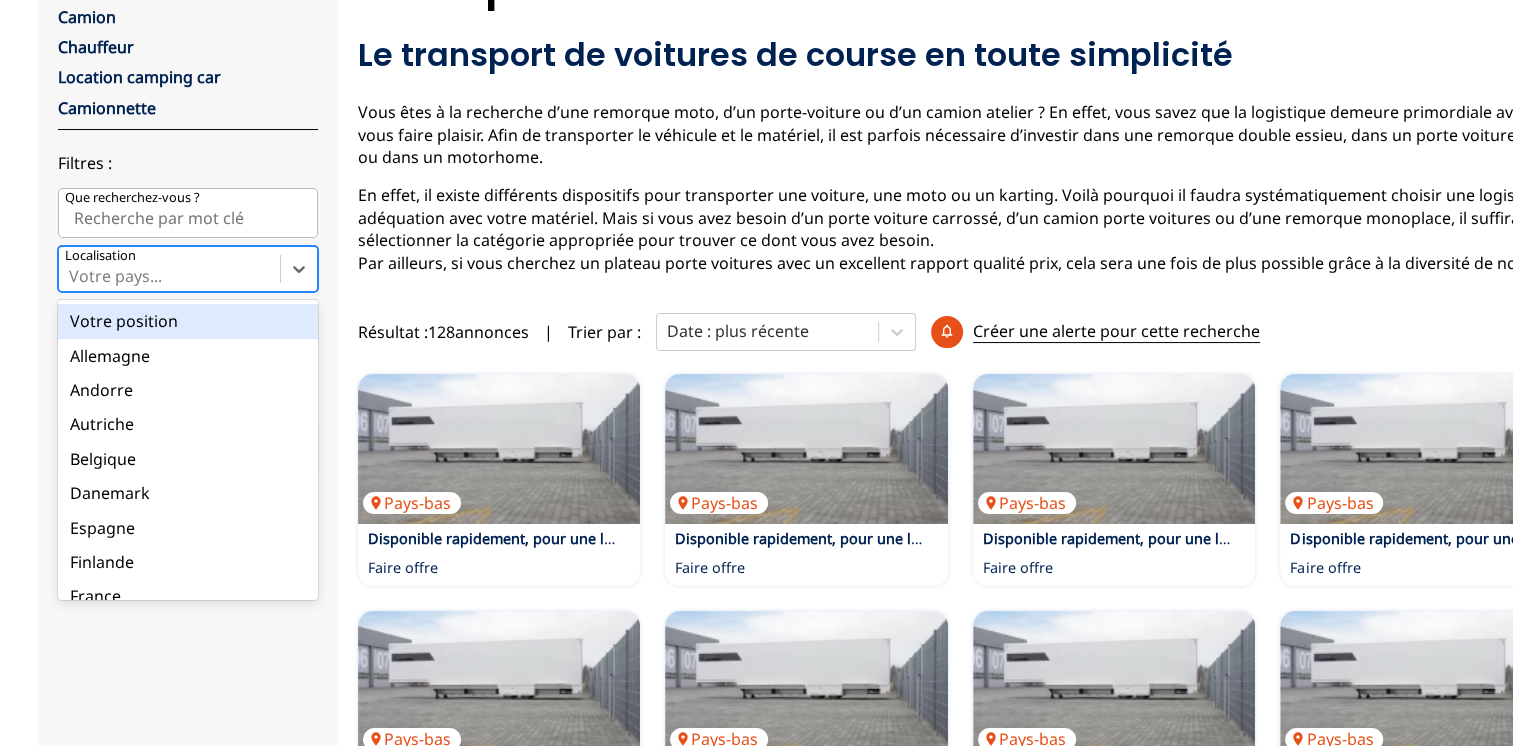click on "Votre pays..." at bounding box center (169, 269) 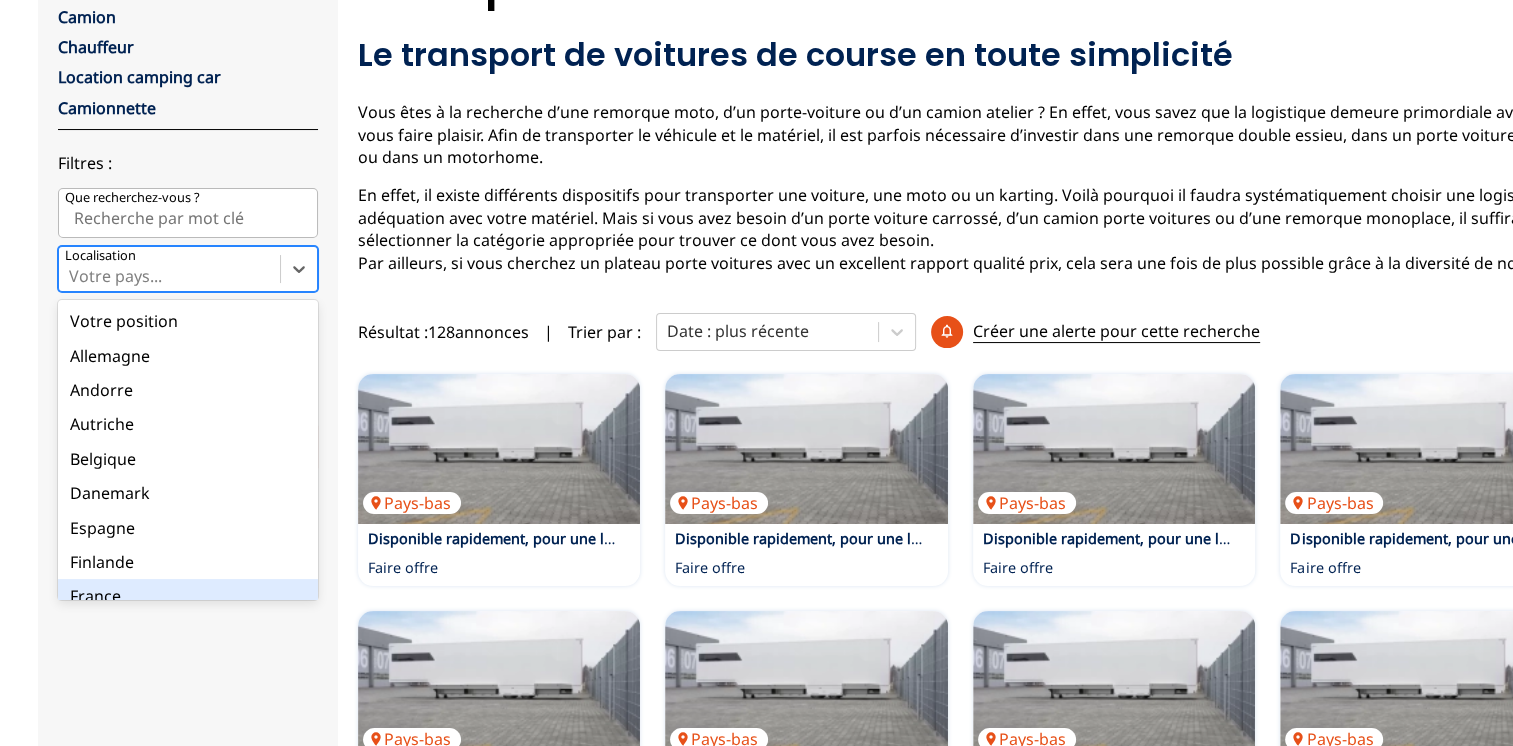 click on "France" at bounding box center (188, 596) 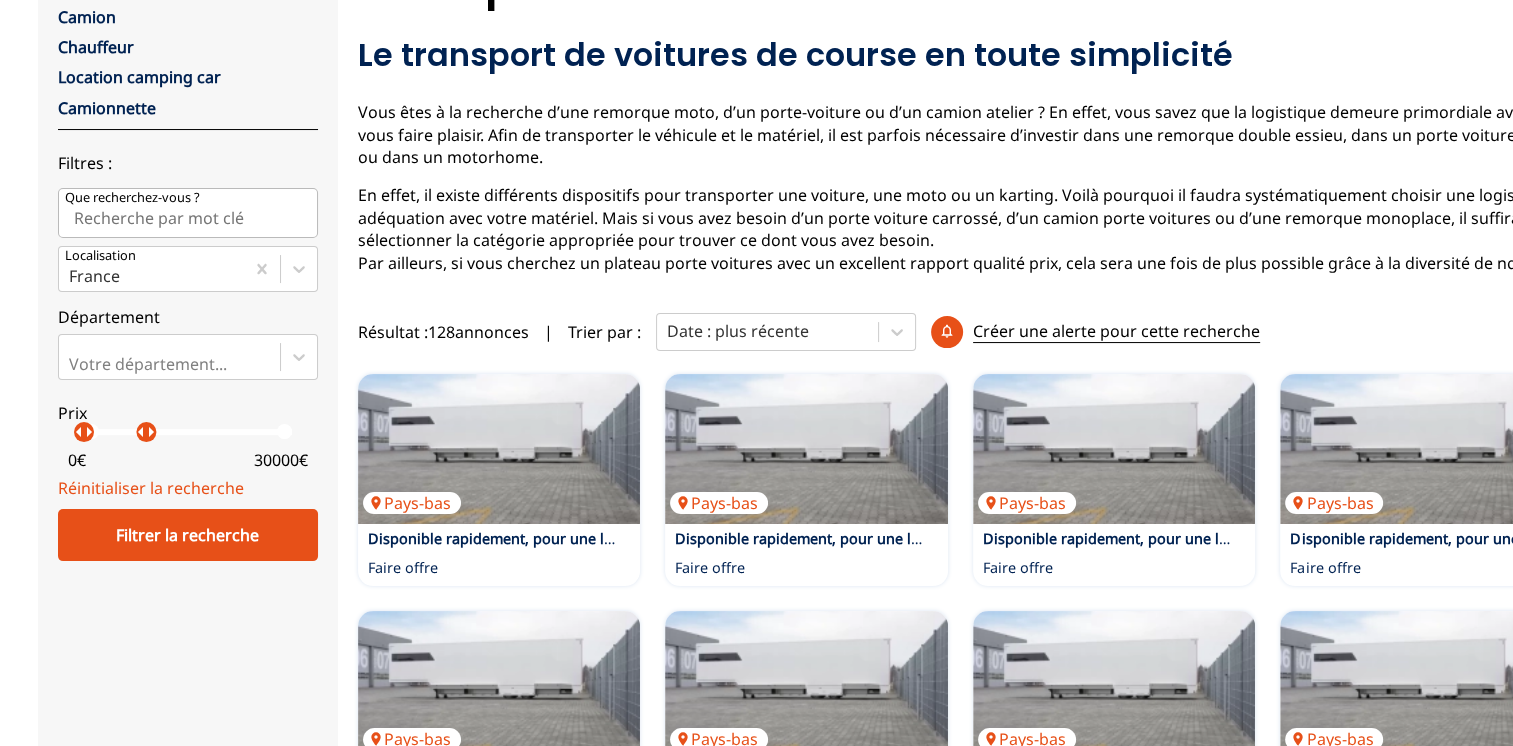 drag, startPoint x: 287, startPoint y: 438, endPoint x: 128, endPoint y: 405, distance: 162.38843 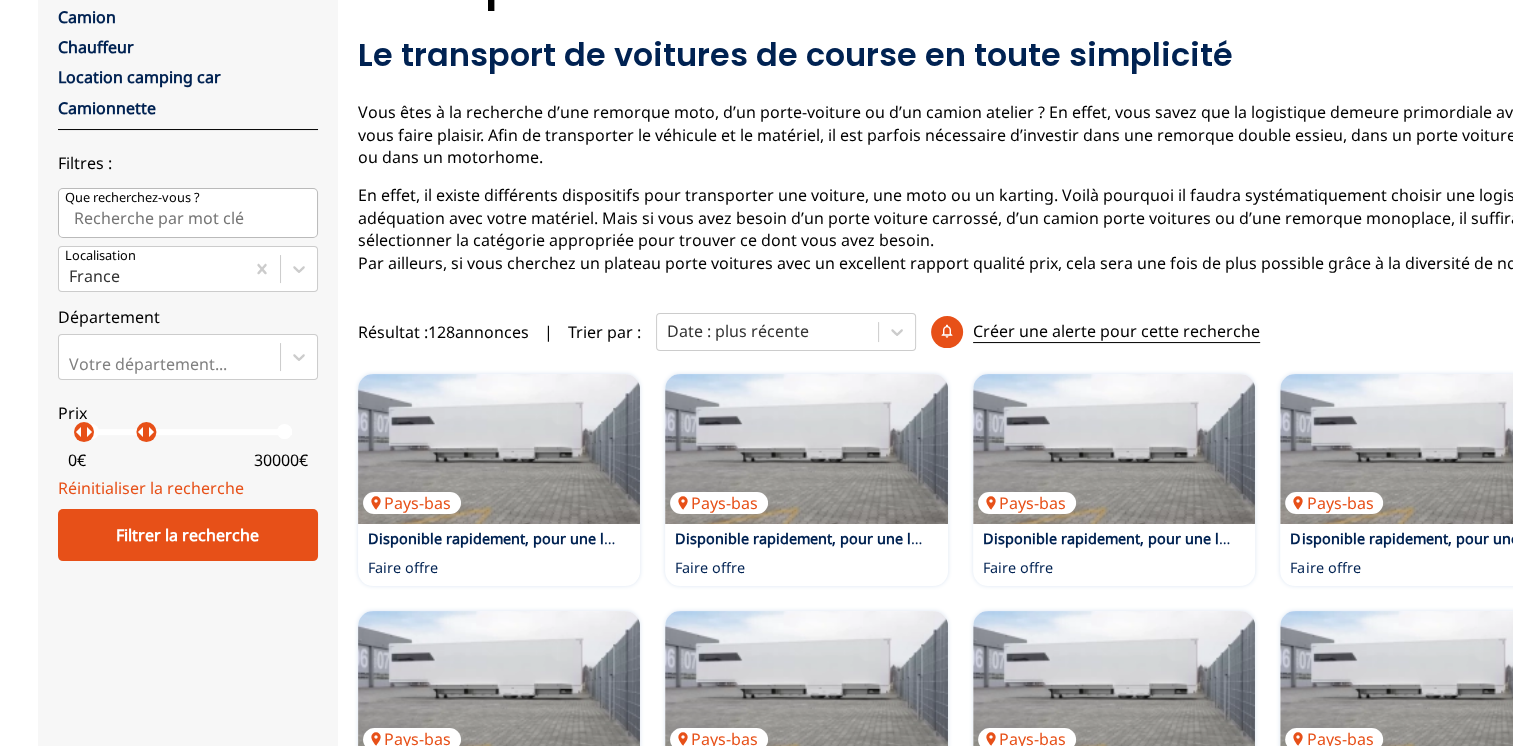 click on "Prix arrow_left arrow_right arrow_left arrow_right 0  € 30000  €" at bounding box center (188, 432) 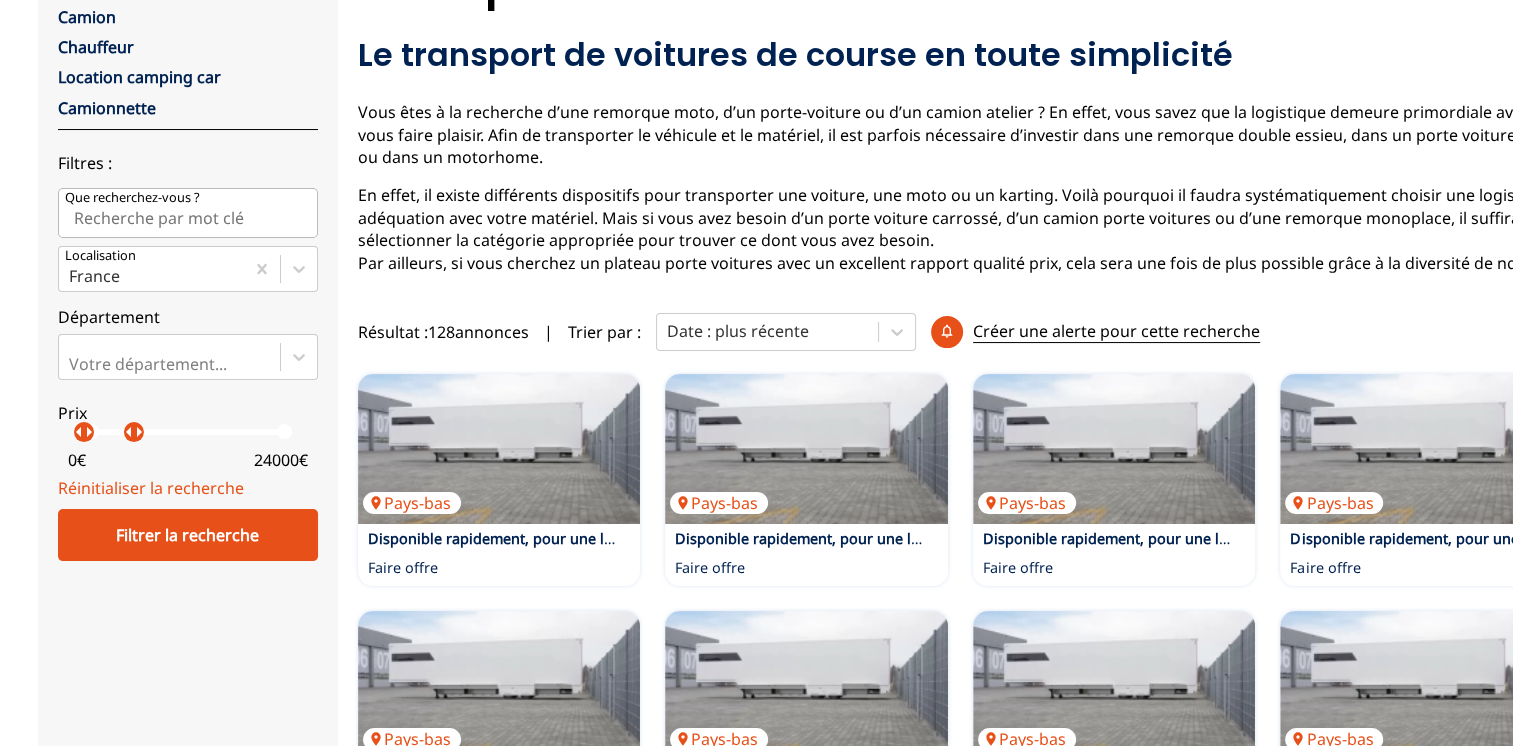 click on "Prix" at bounding box center (188, 413) 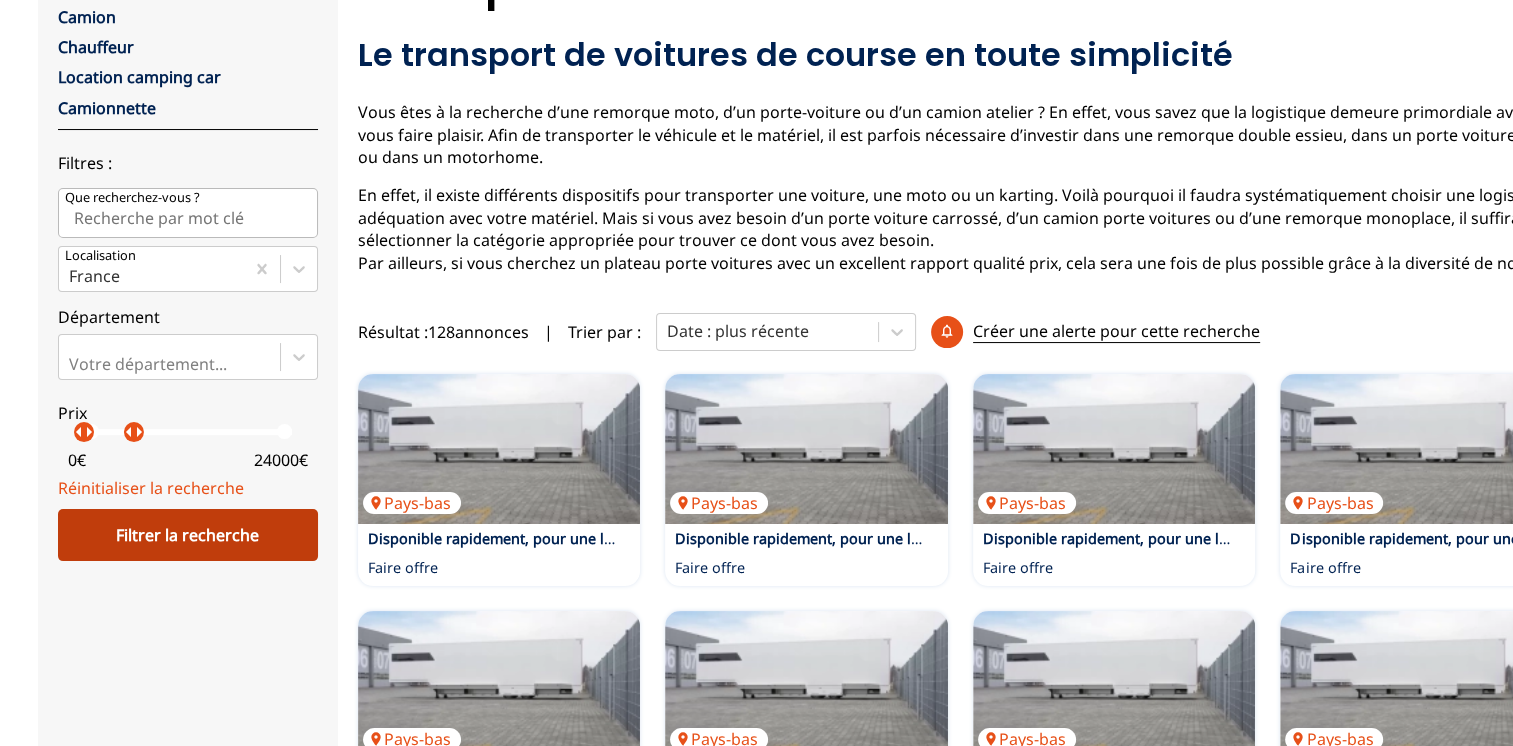 click on "Filtrer la recherche" at bounding box center (188, 535) 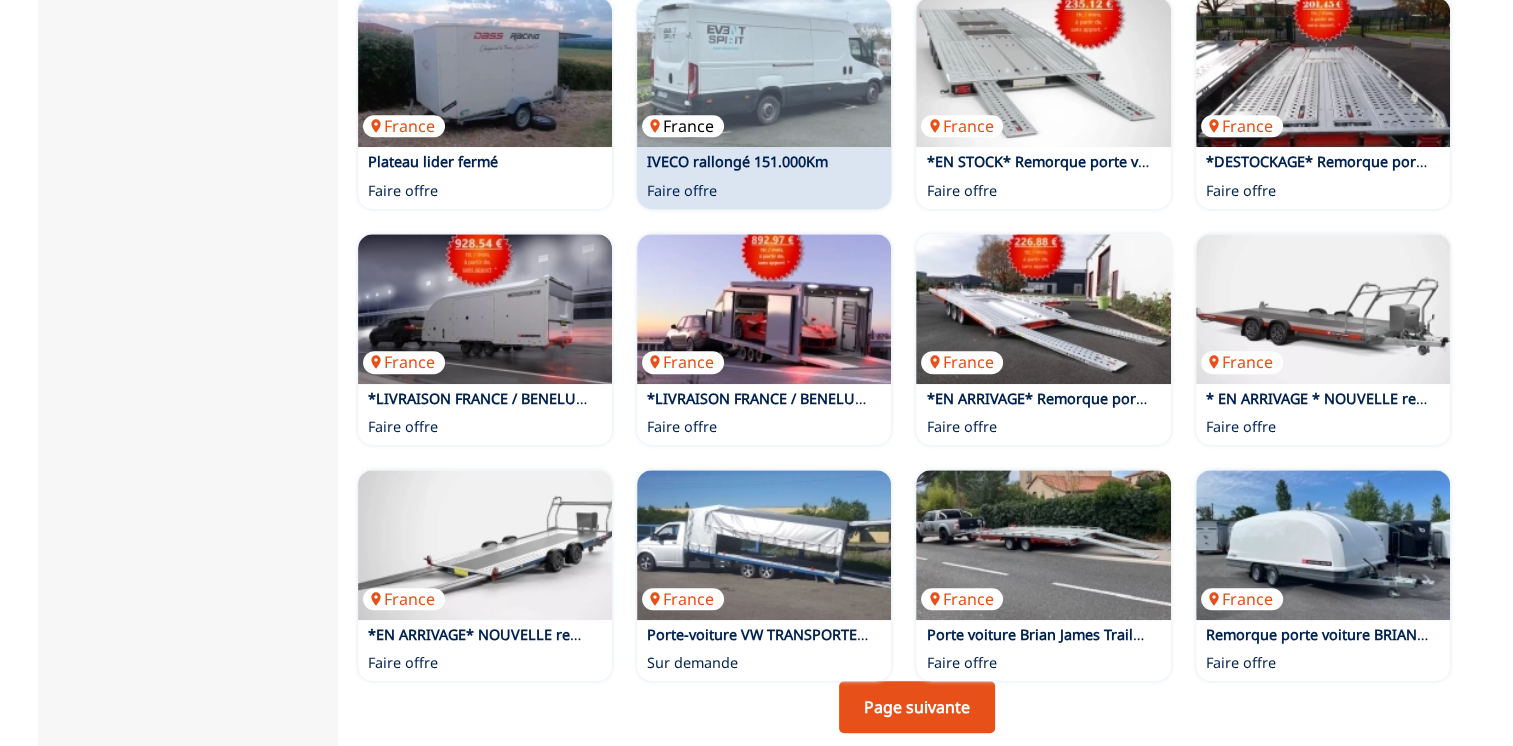 scroll, scrollTop: 1100, scrollLeft: 0, axis: vertical 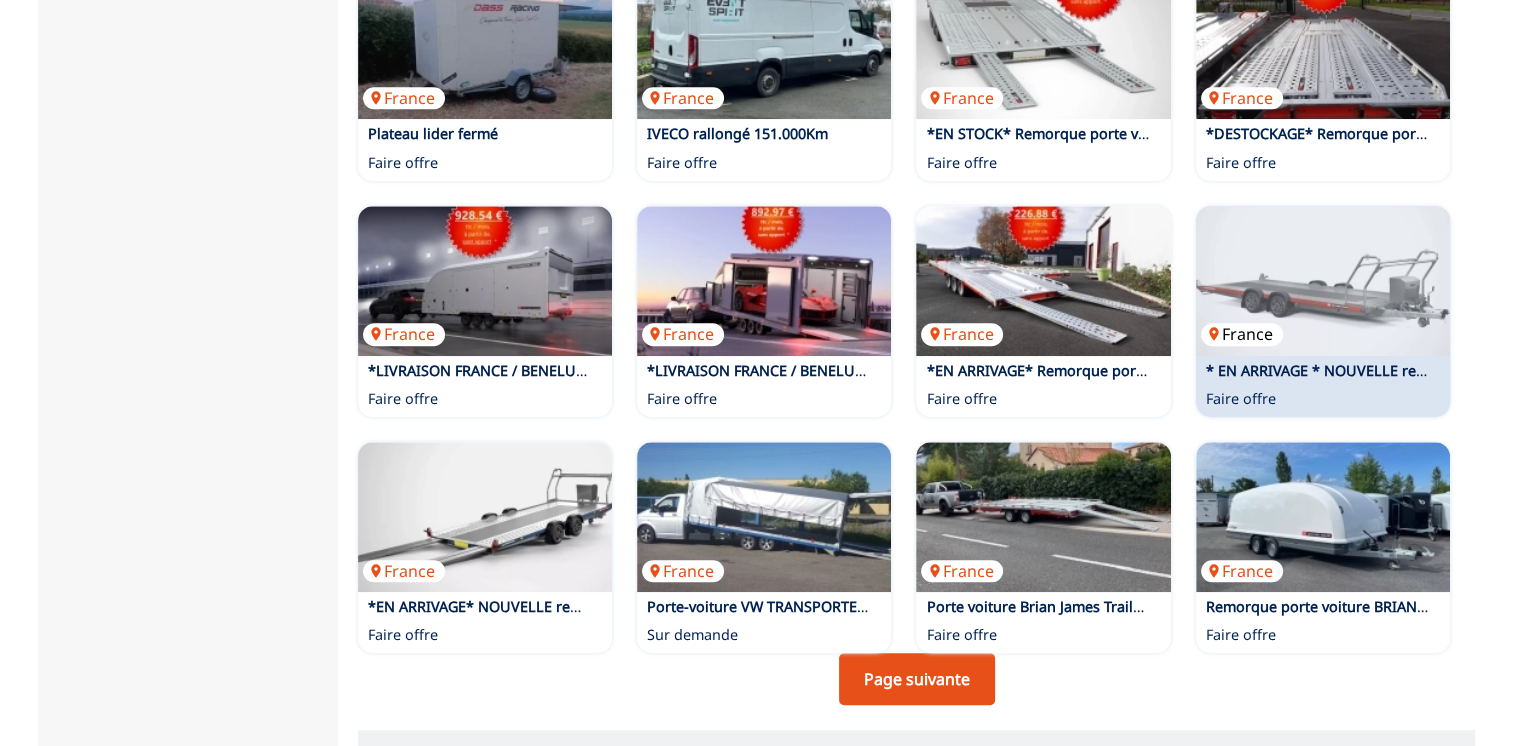 click at bounding box center [1323, 281] 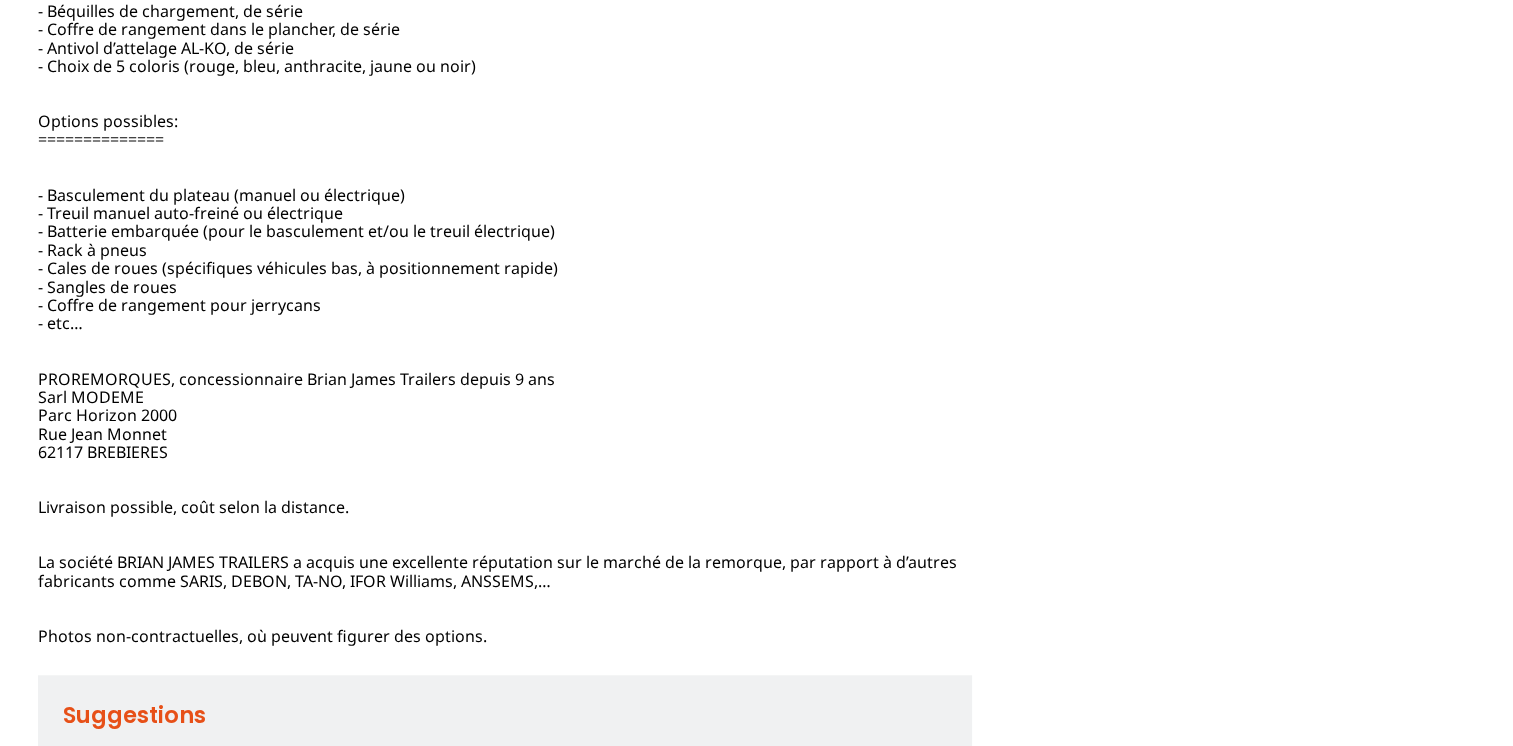 scroll, scrollTop: 1500, scrollLeft: 0, axis: vertical 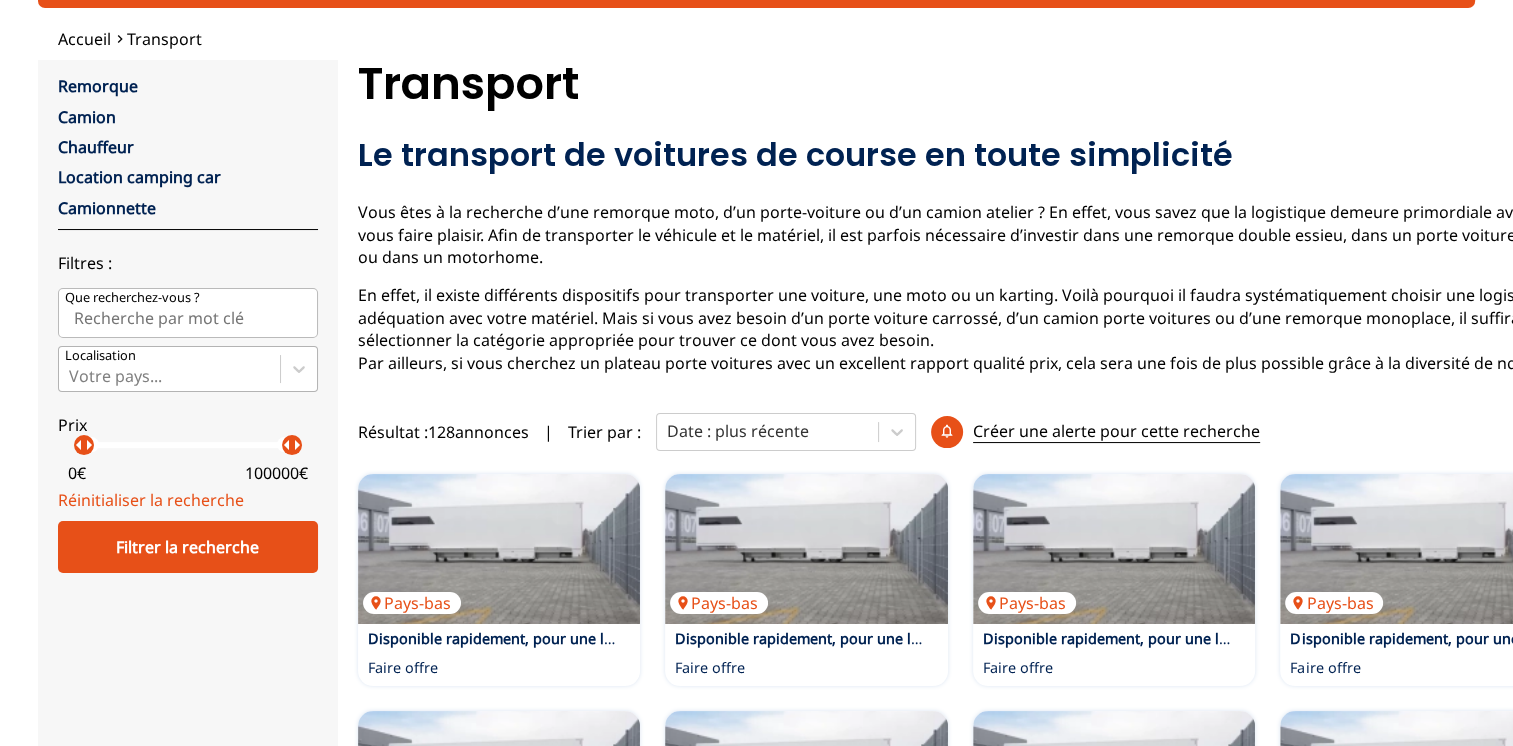 click at bounding box center (169, 376) 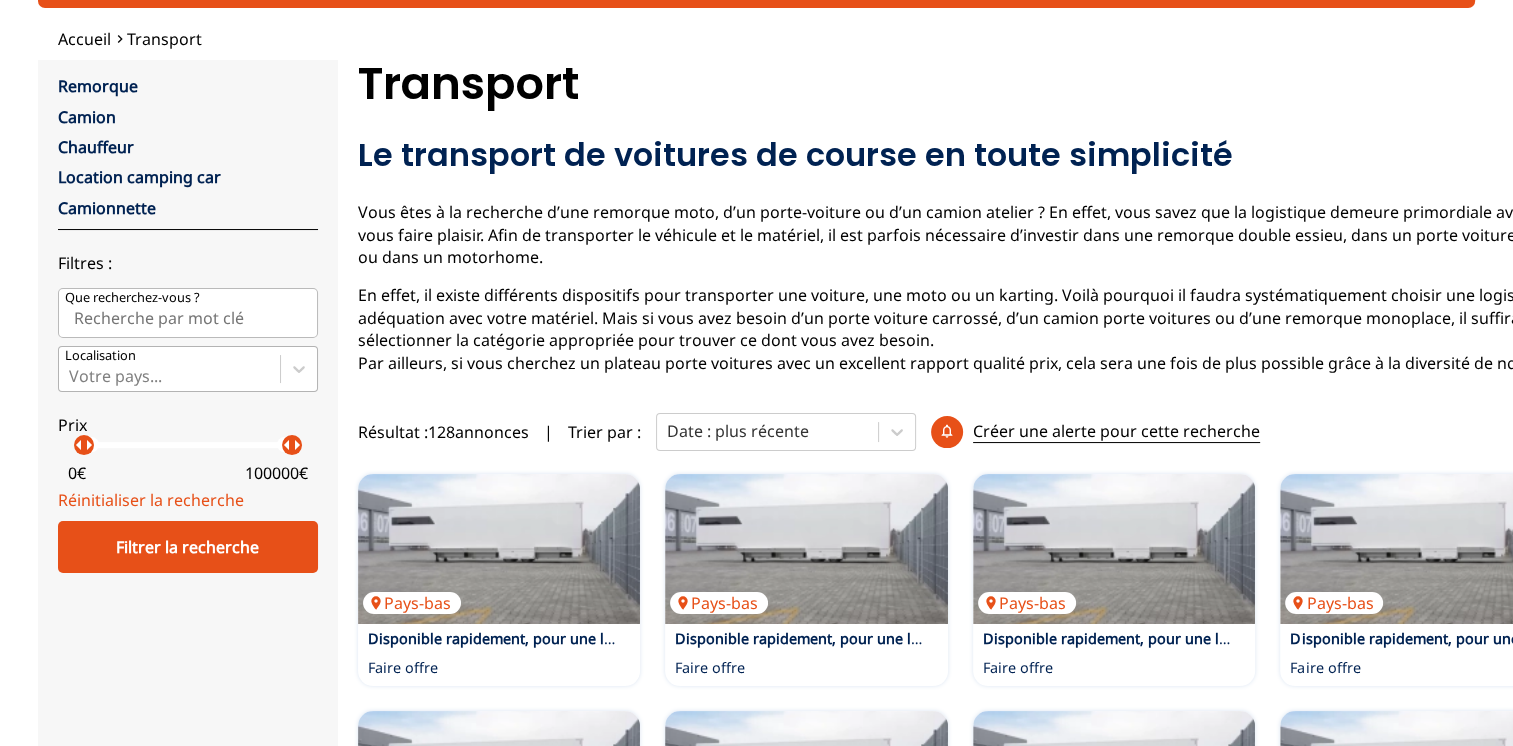 click on "Votre pays..." at bounding box center (71, 376) 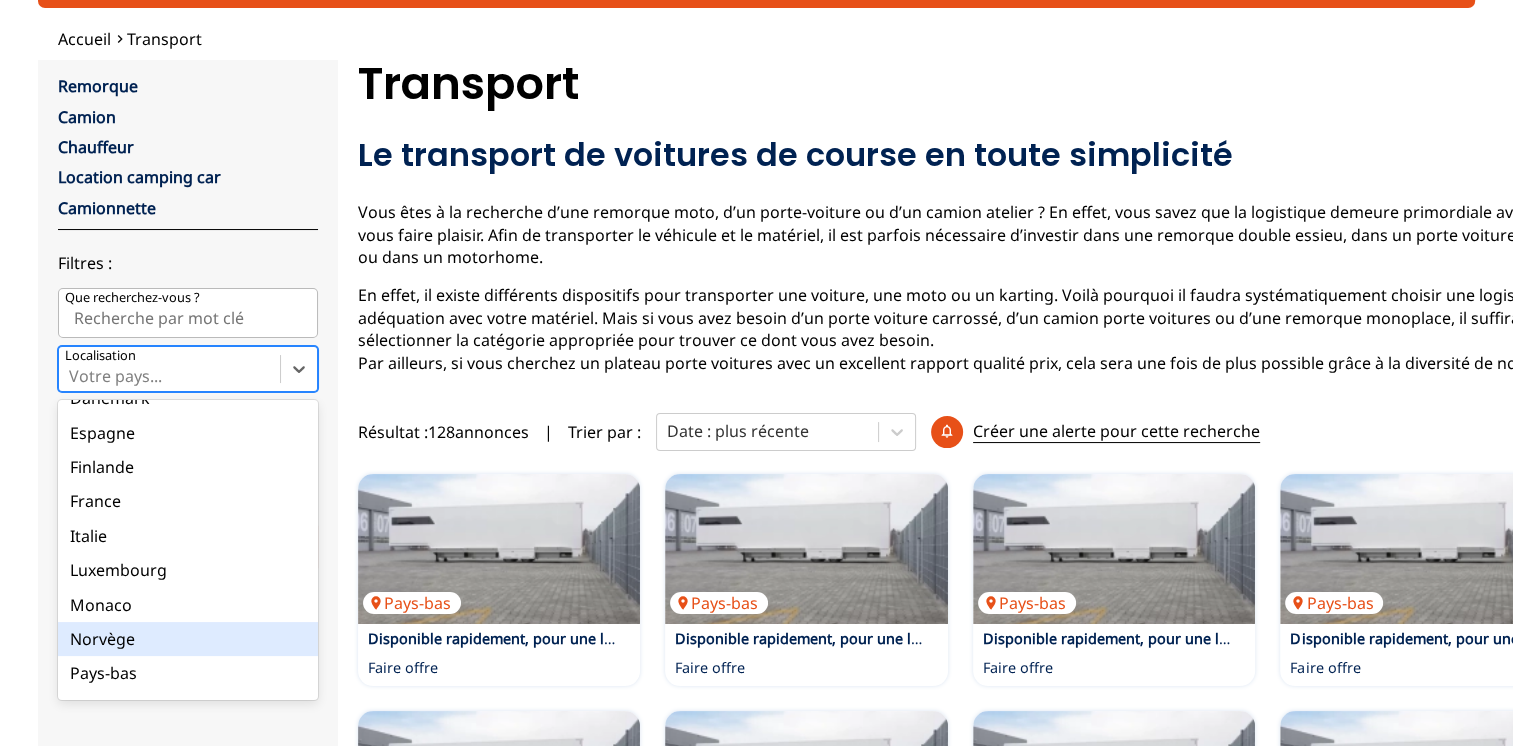 scroll, scrollTop: 100, scrollLeft: 0, axis: vertical 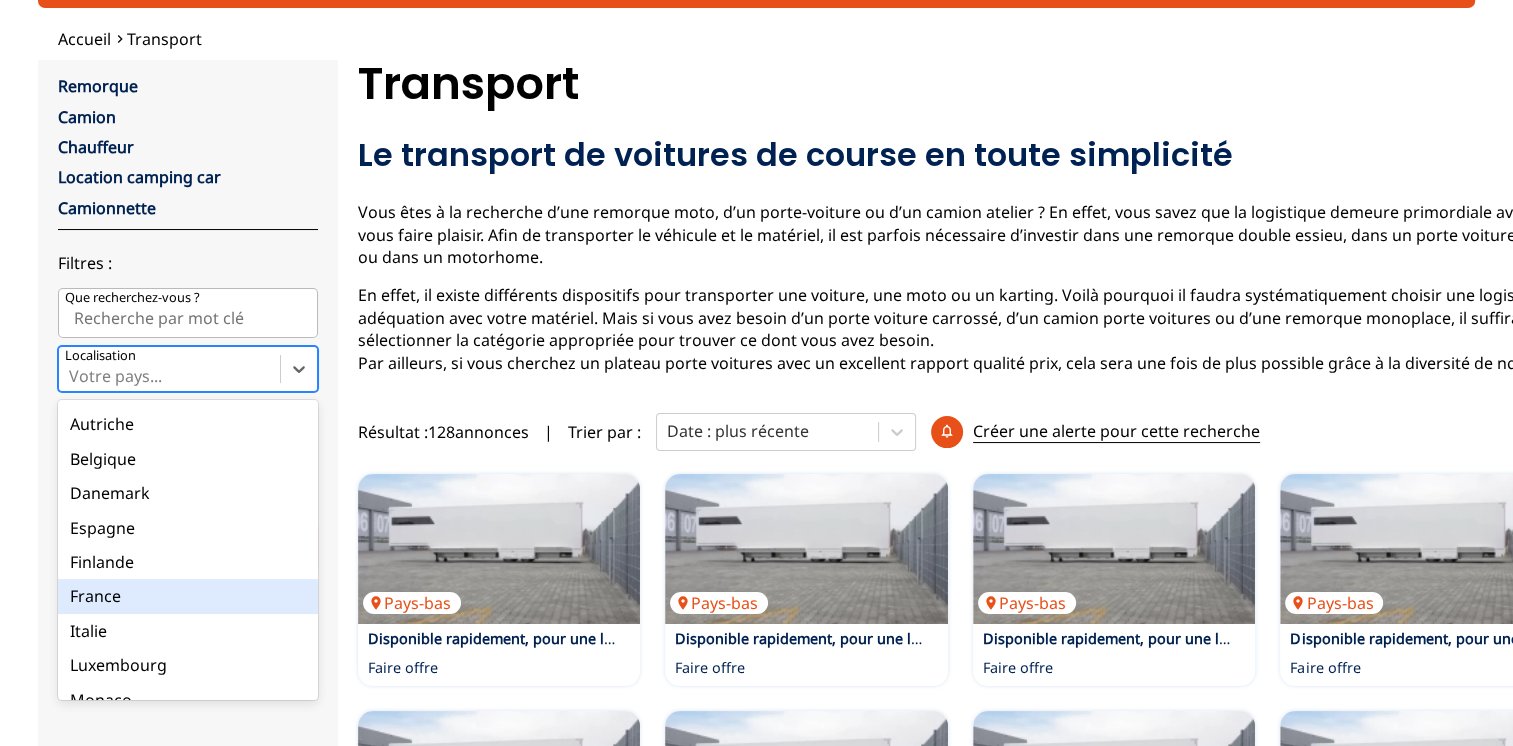 click on "France" at bounding box center (188, 596) 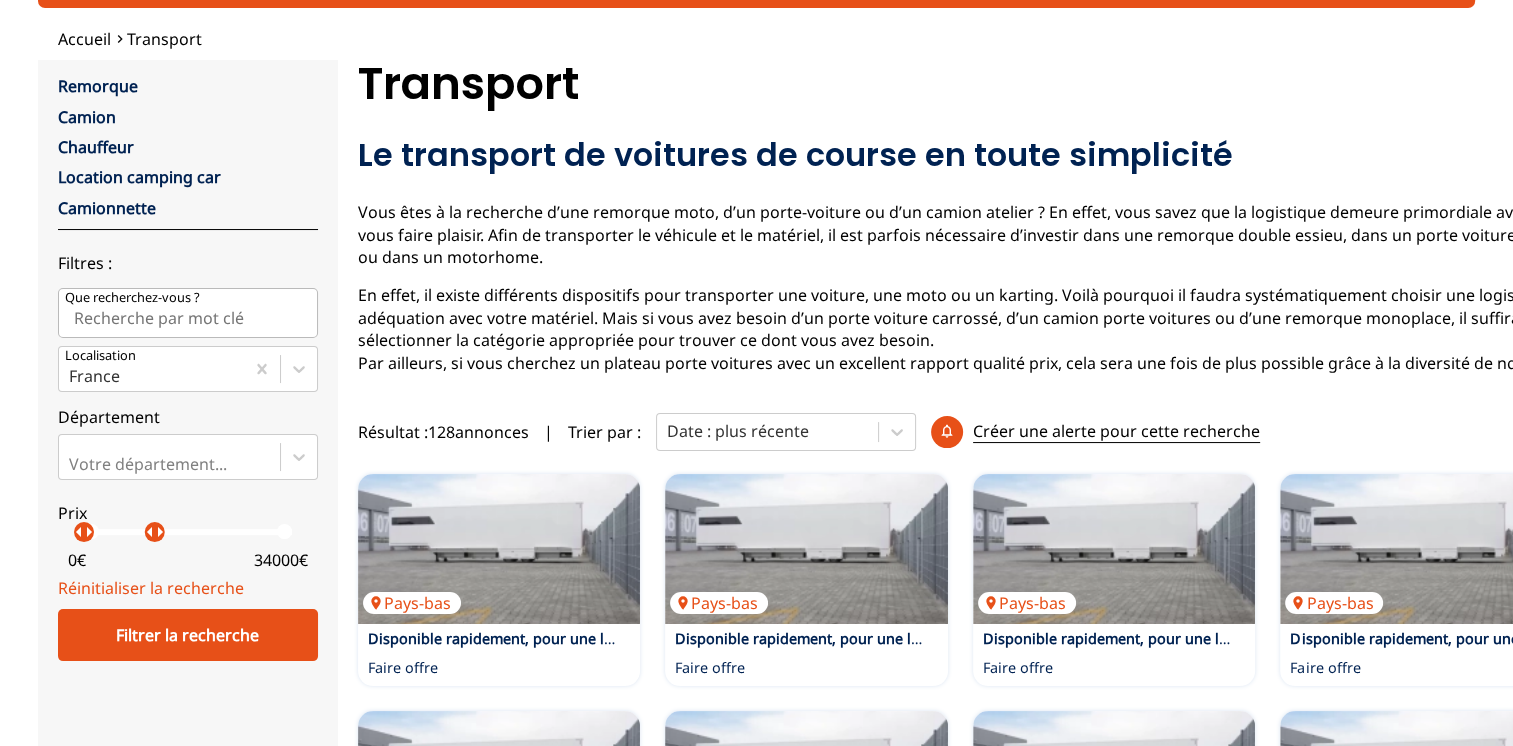 drag, startPoint x: 290, startPoint y: 534, endPoint x: 137, endPoint y: 531, distance: 153.0294 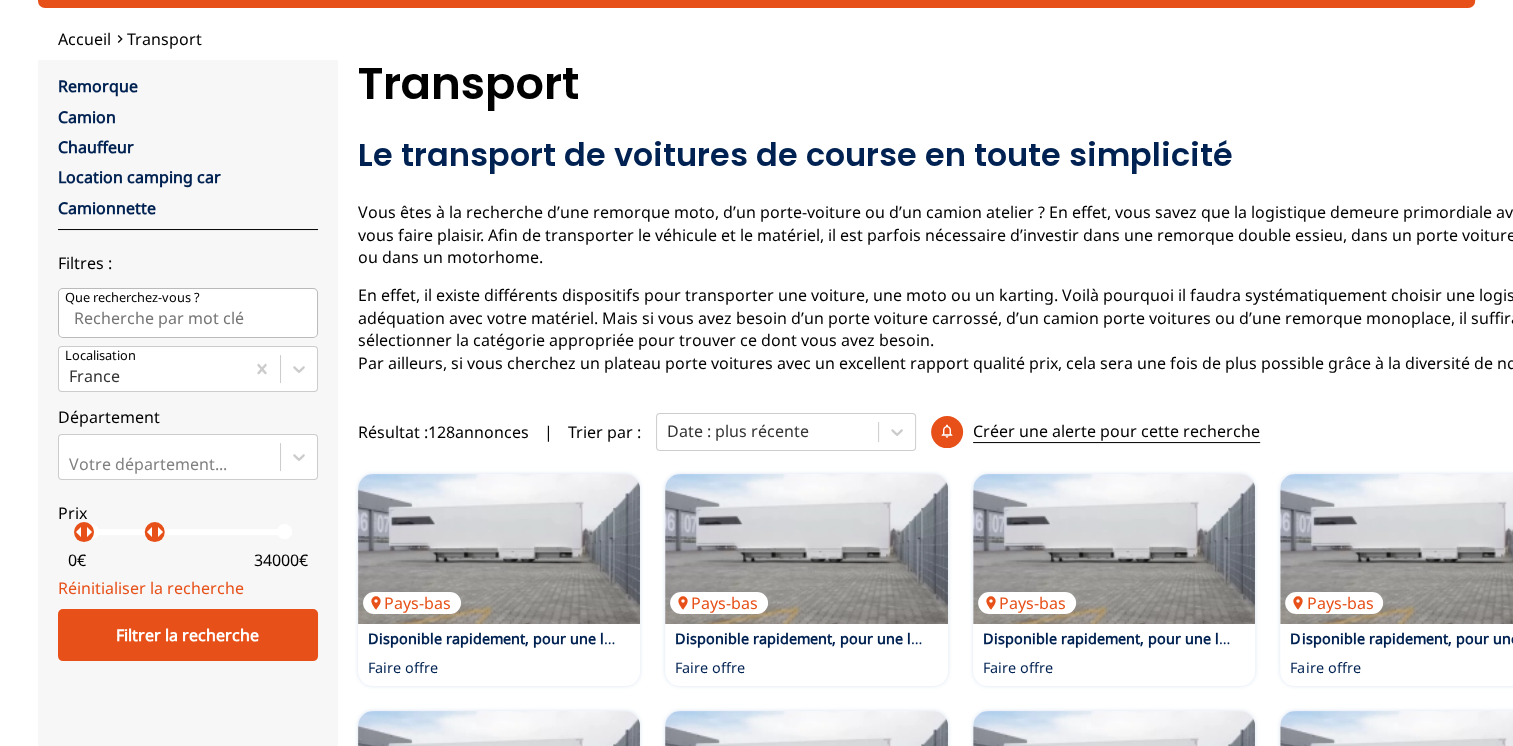 click on "arrow_right" at bounding box center [160, 532] 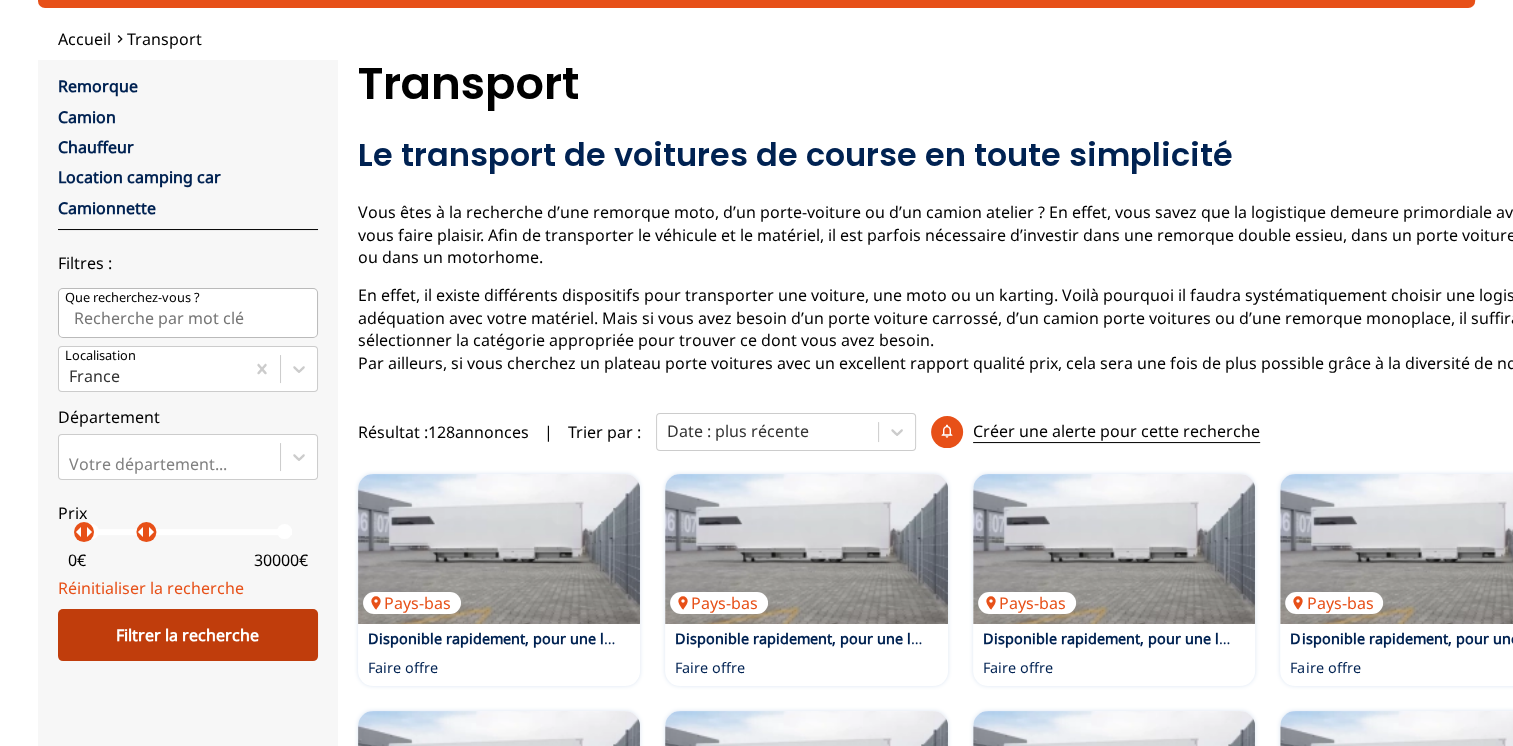click on "Filtrer la recherche" at bounding box center (188, 635) 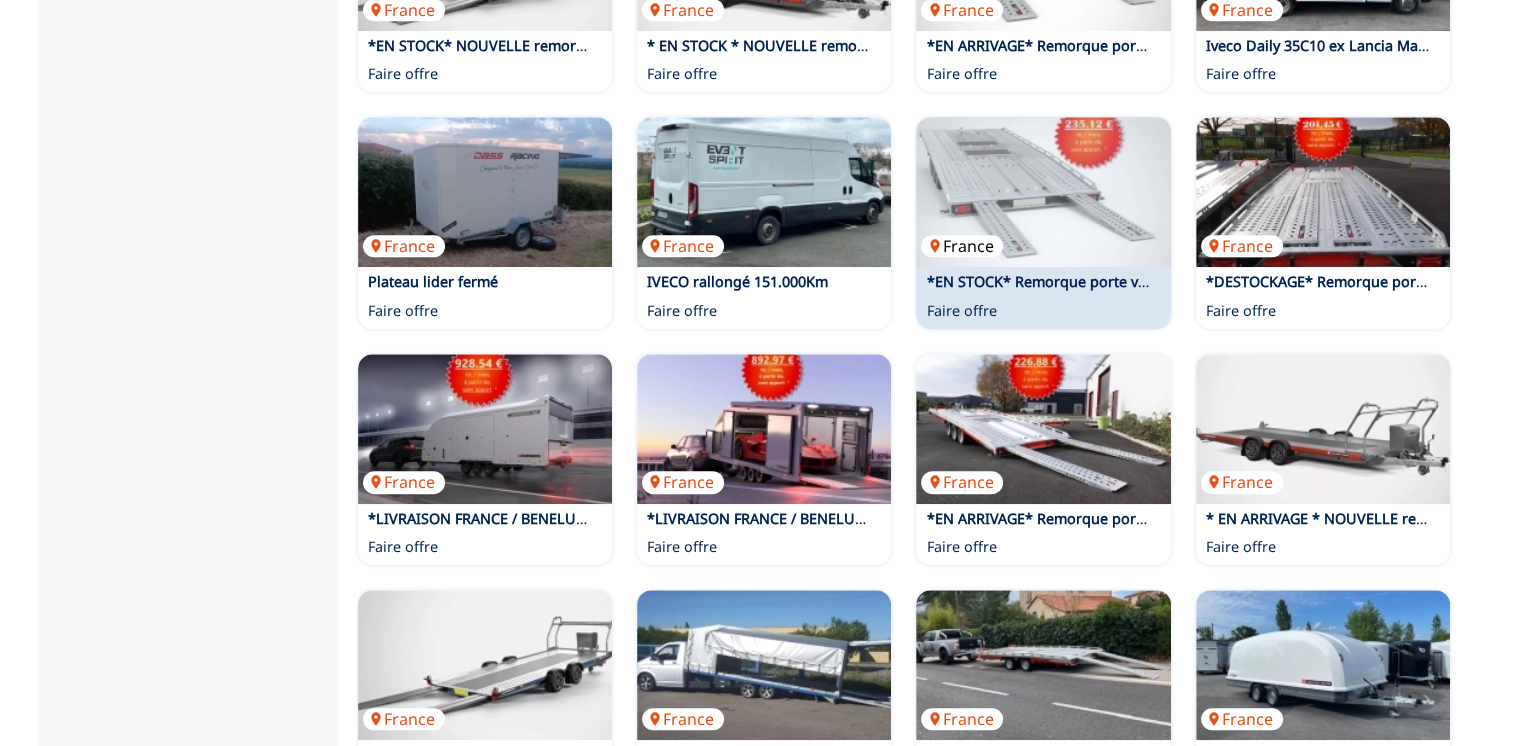 scroll, scrollTop: 1200, scrollLeft: 0, axis: vertical 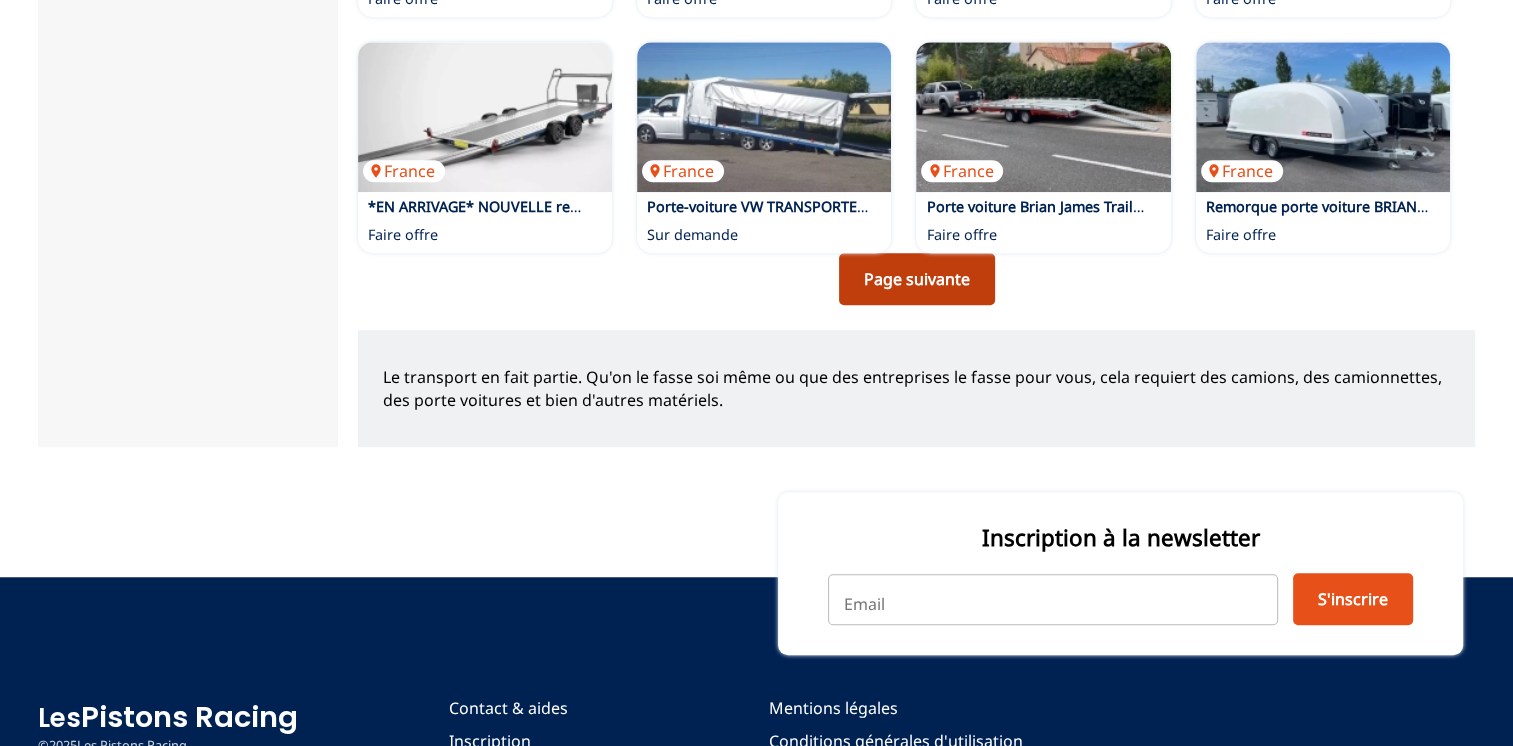 click on "Page suivante" at bounding box center [917, 279] 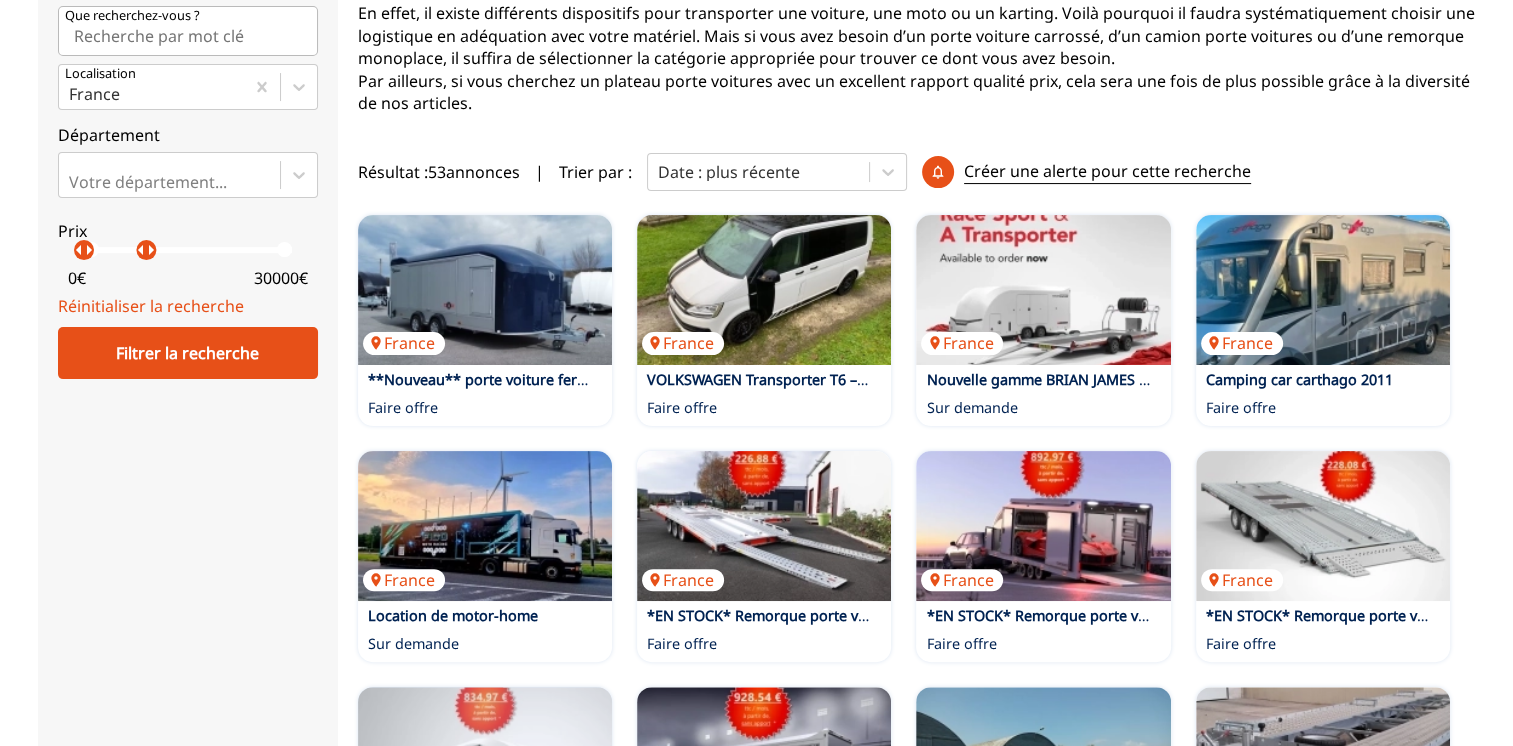 scroll, scrollTop: 200, scrollLeft: 0, axis: vertical 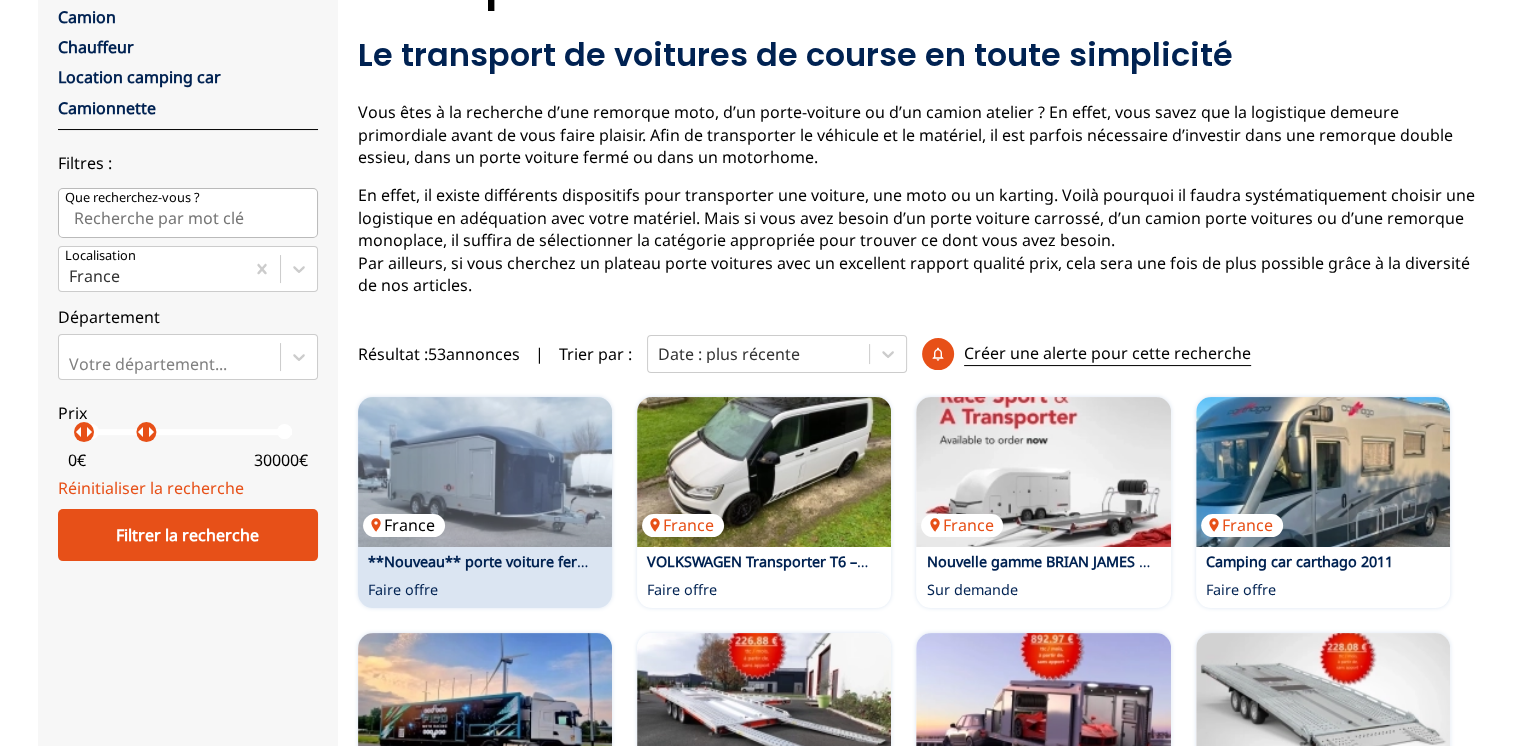 click at bounding box center (485, 472) 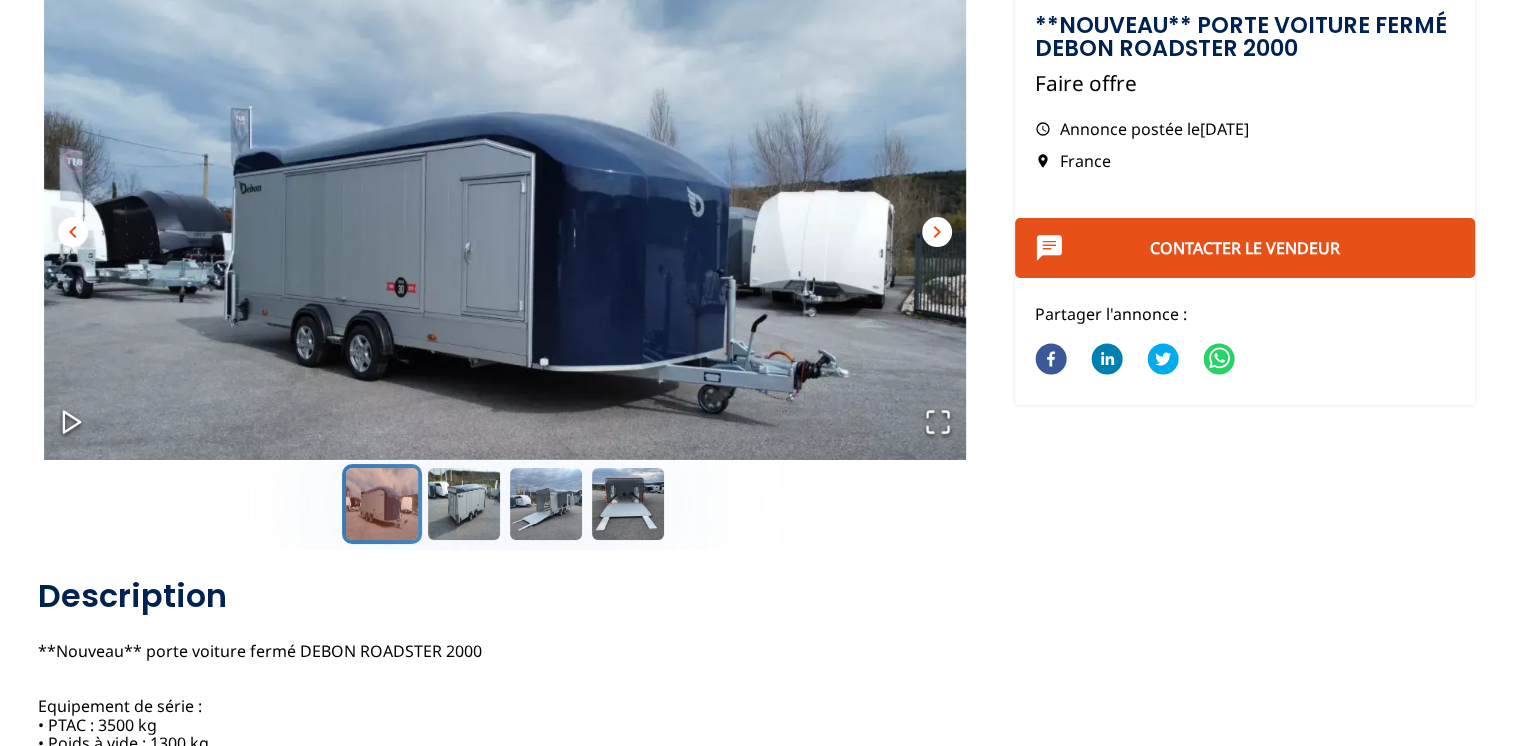 scroll, scrollTop: 100, scrollLeft: 0, axis: vertical 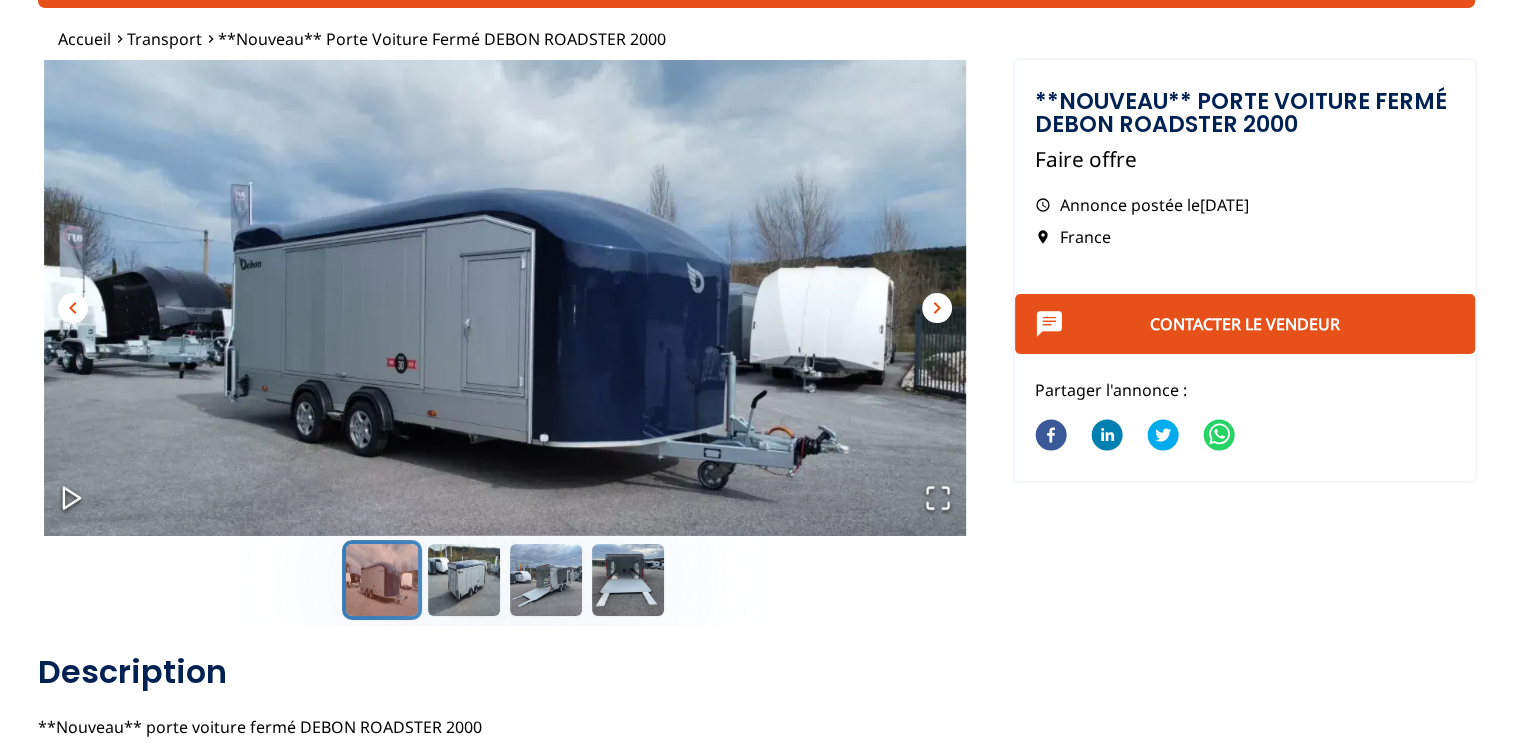 click at bounding box center [505, 319] 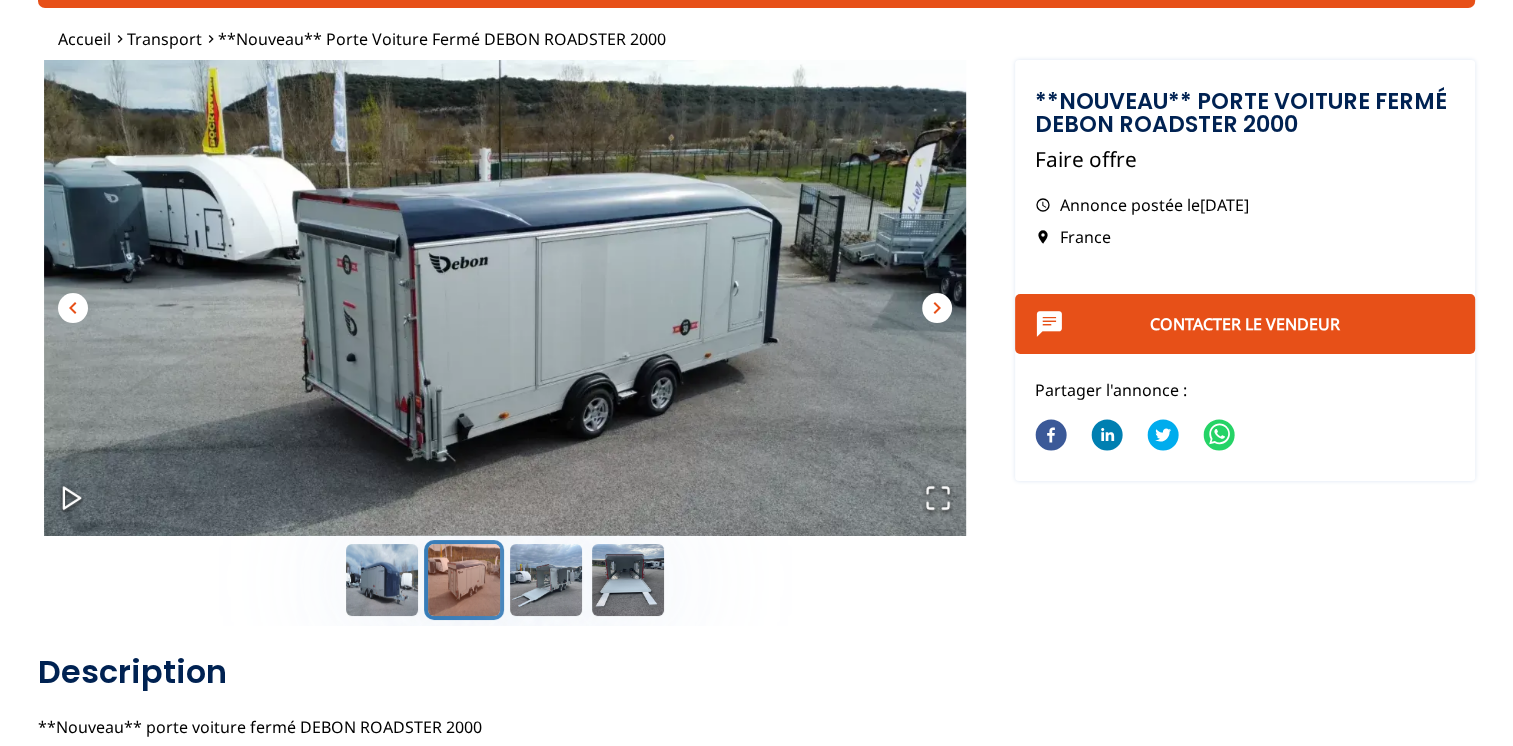 click on "chevron_right" at bounding box center [937, 308] 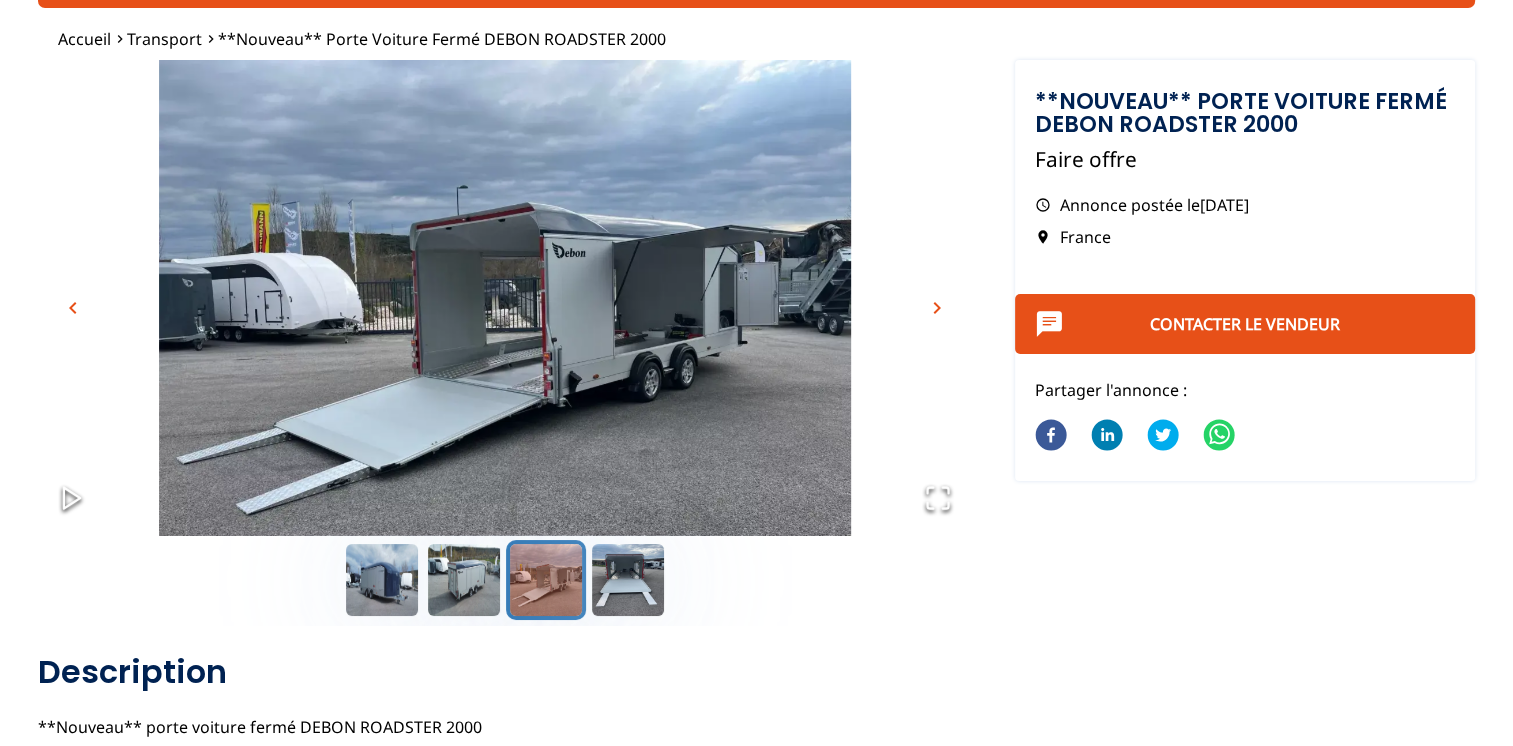 click on "chevron_right" at bounding box center [937, 308] 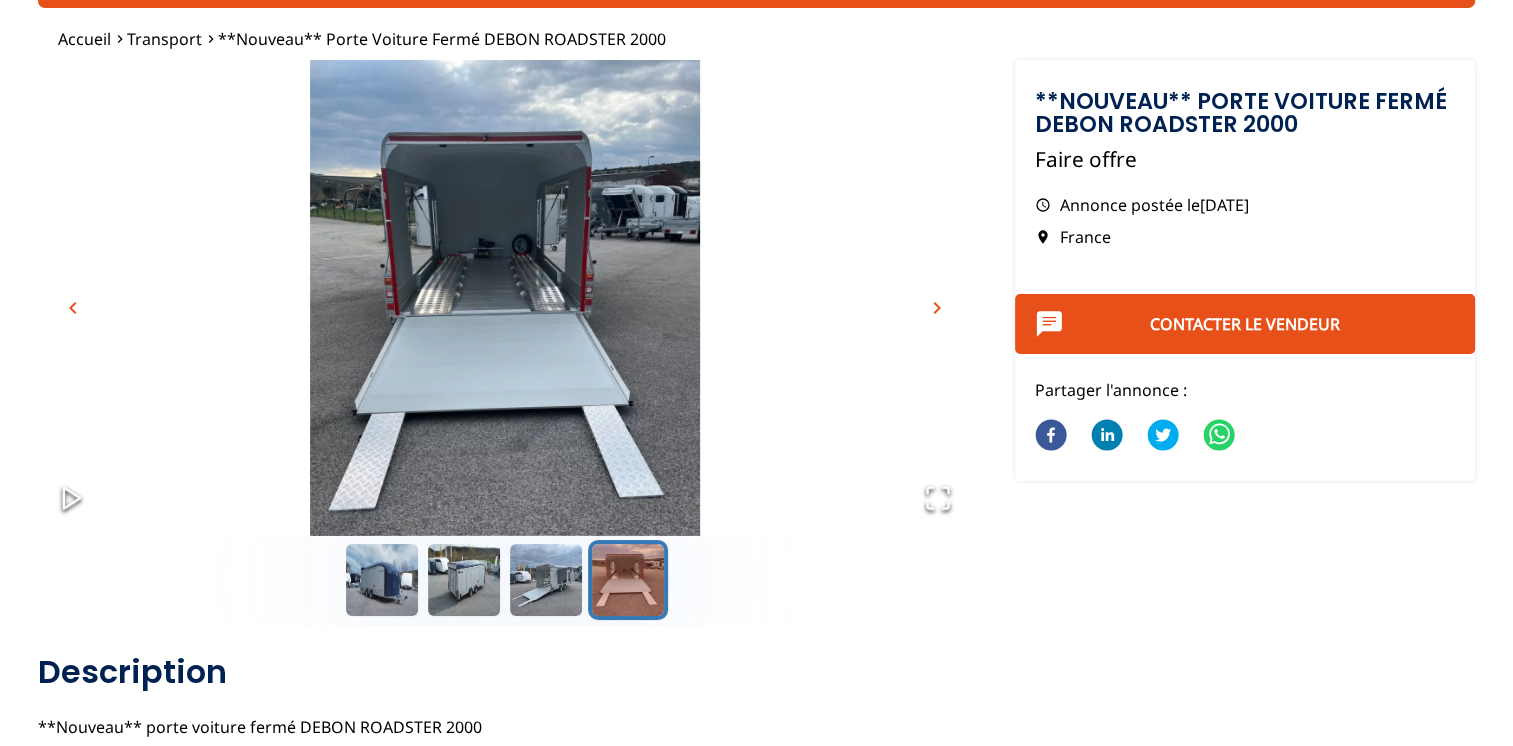click on "chevron_right" at bounding box center (937, 308) 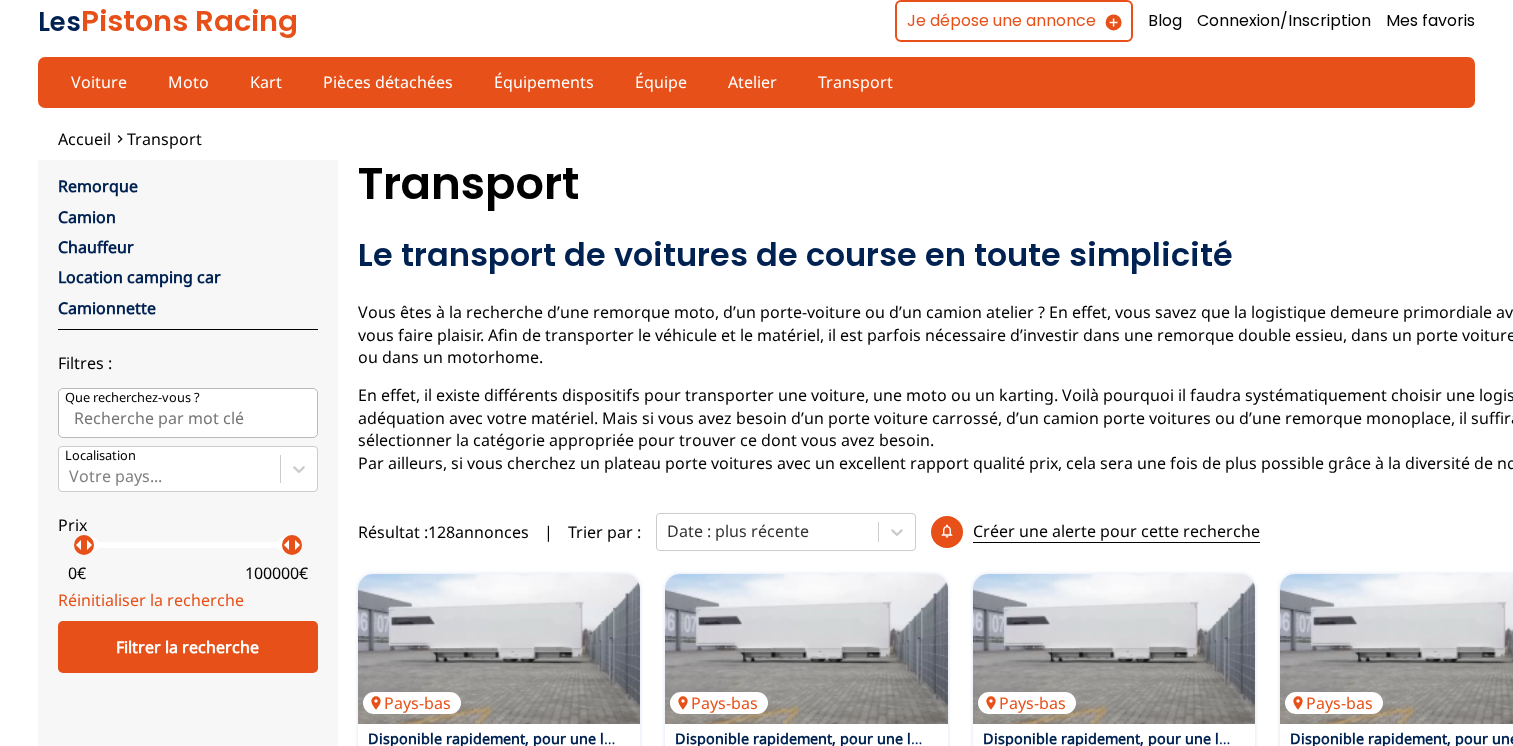scroll, scrollTop: 234, scrollLeft: 0, axis: vertical 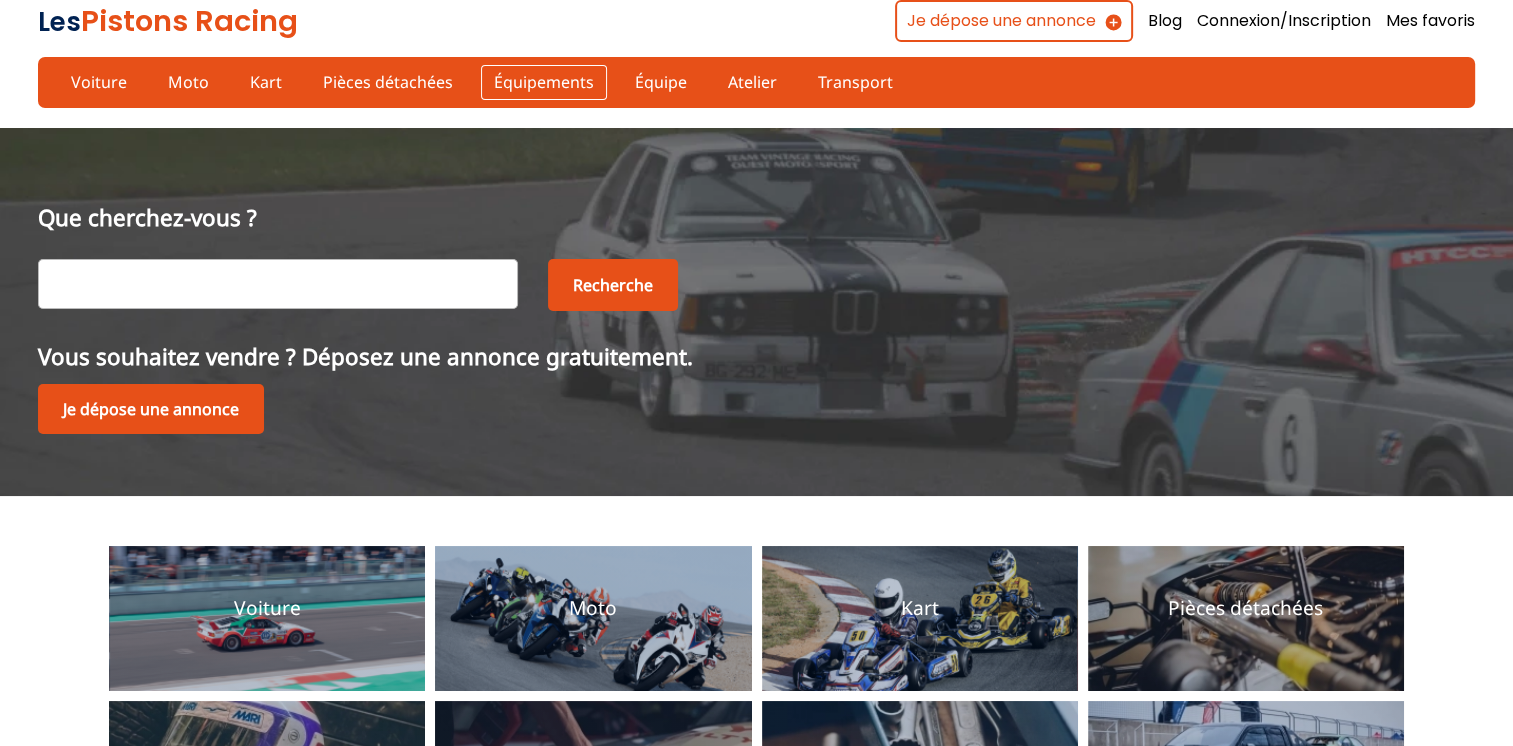 click on "Équipements" at bounding box center (544, 82) 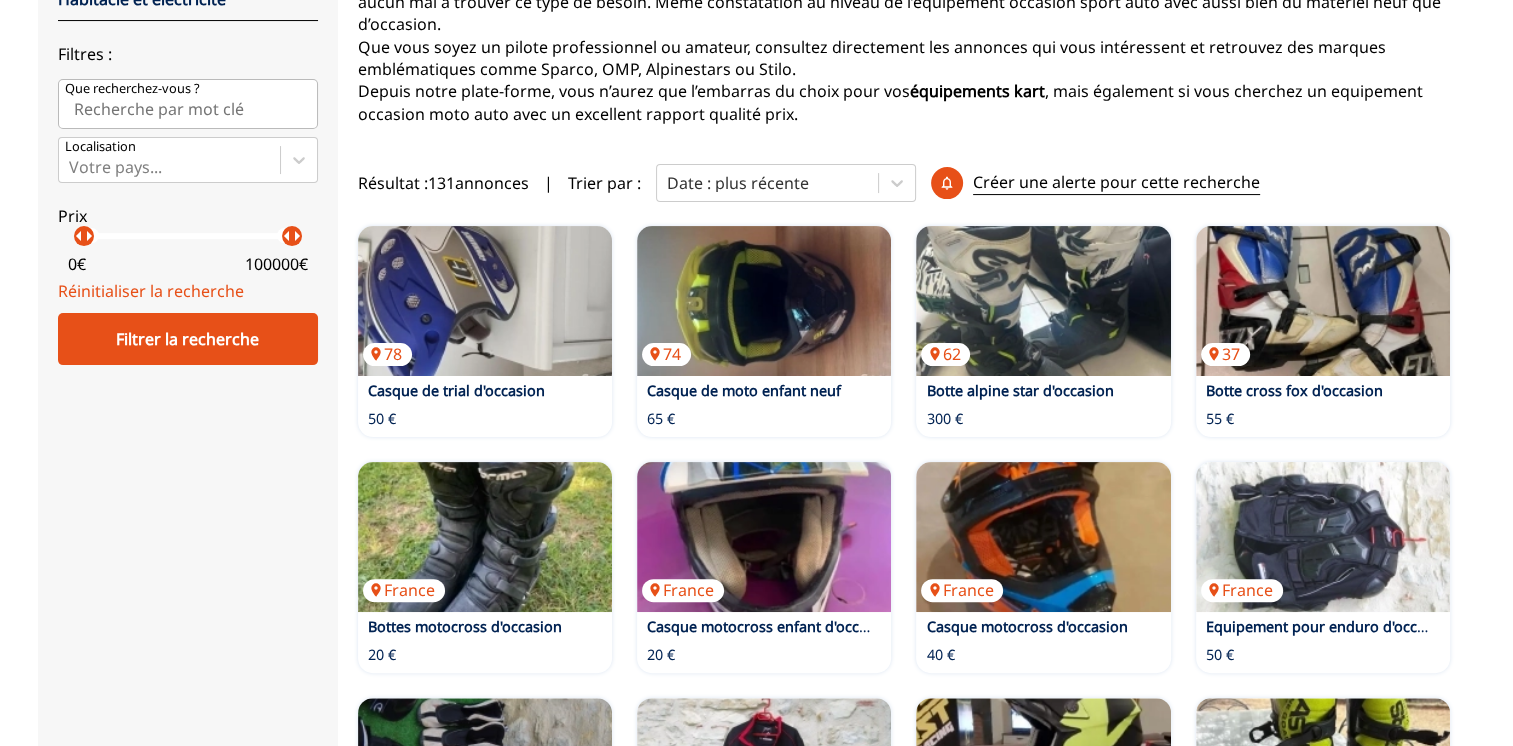 scroll, scrollTop: 100, scrollLeft: 0, axis: vertical 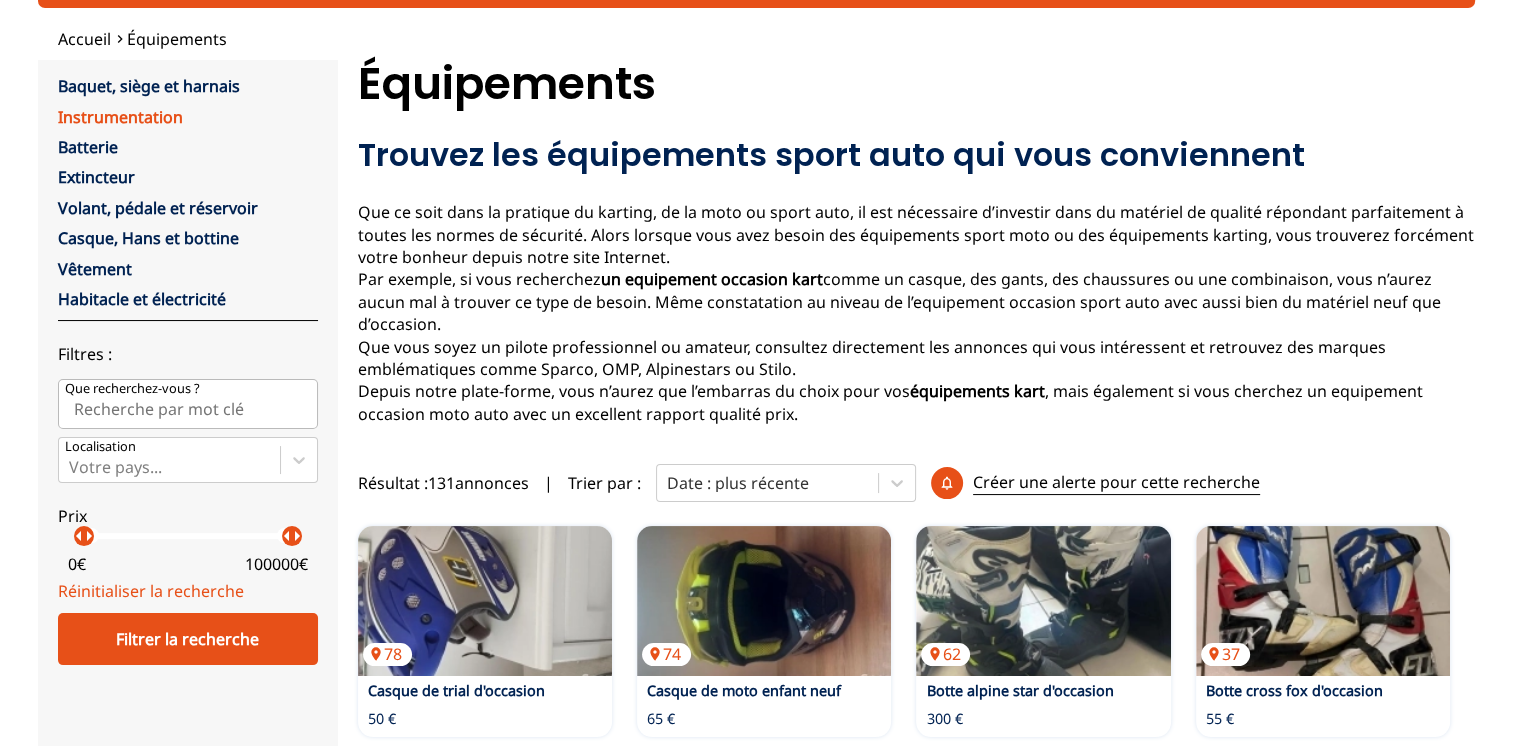 click on "Instrumentation" at bounding box center [120, 117] 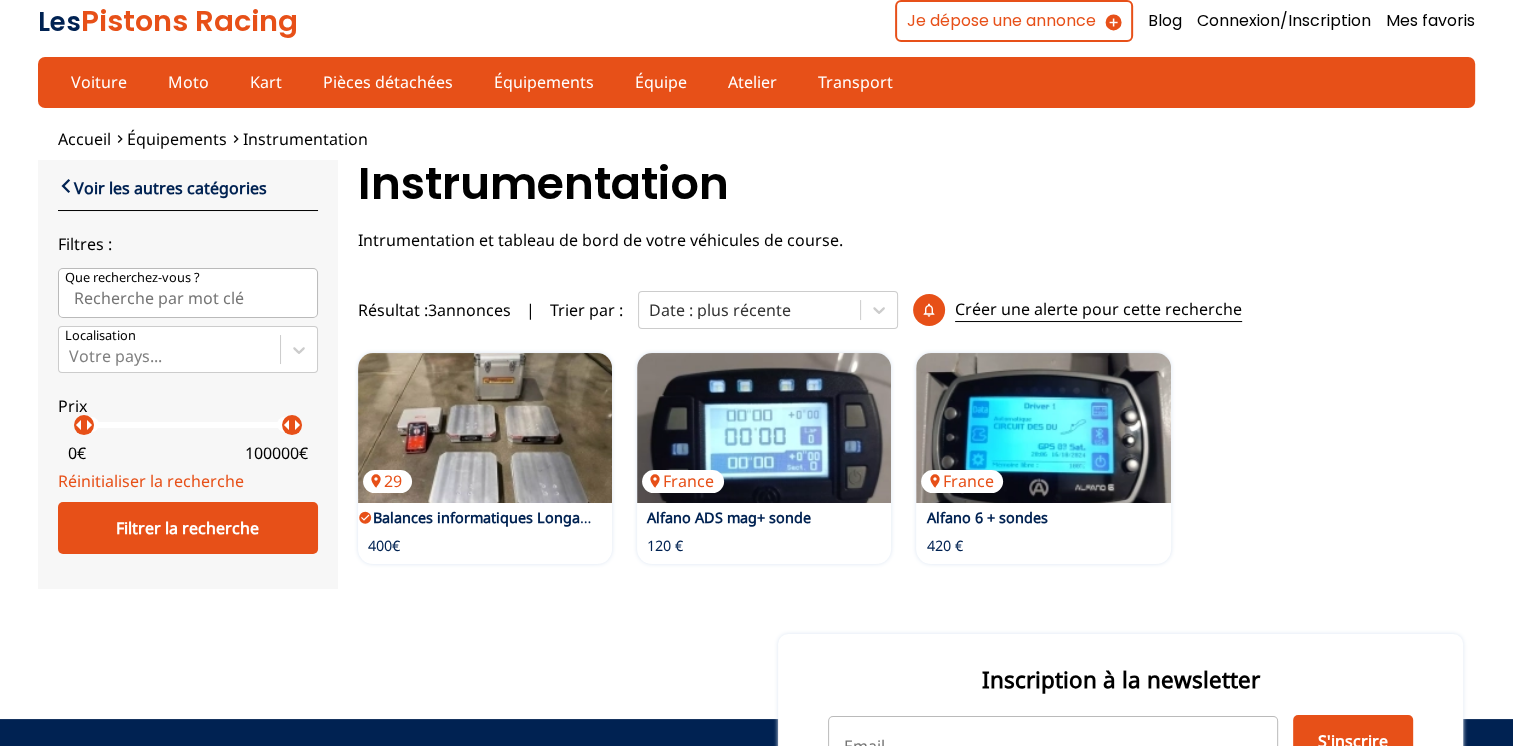 scroll, scrollTop: 200, scrollLeft: 0, axis: vertical 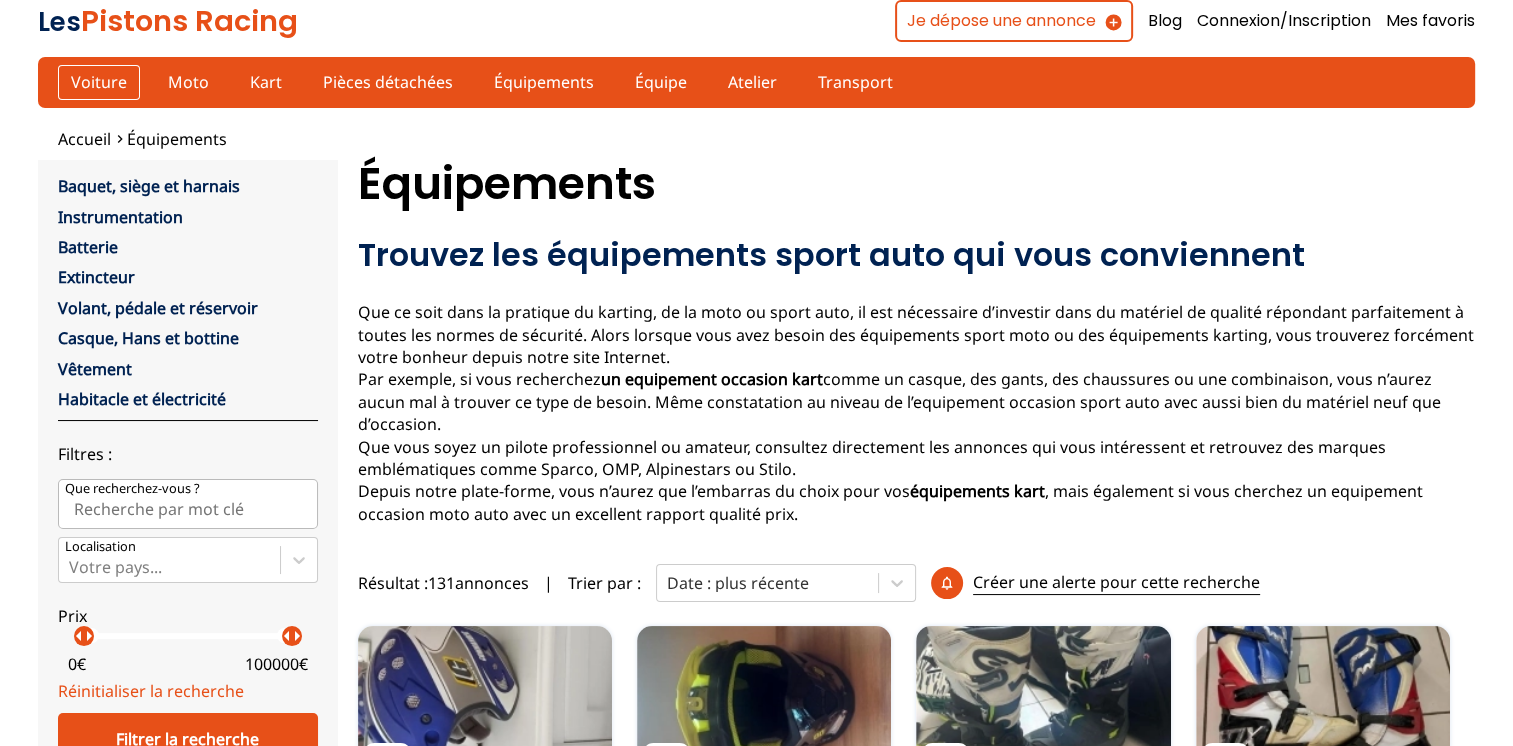 click on "Voiture" at bounding box center (99, 82) 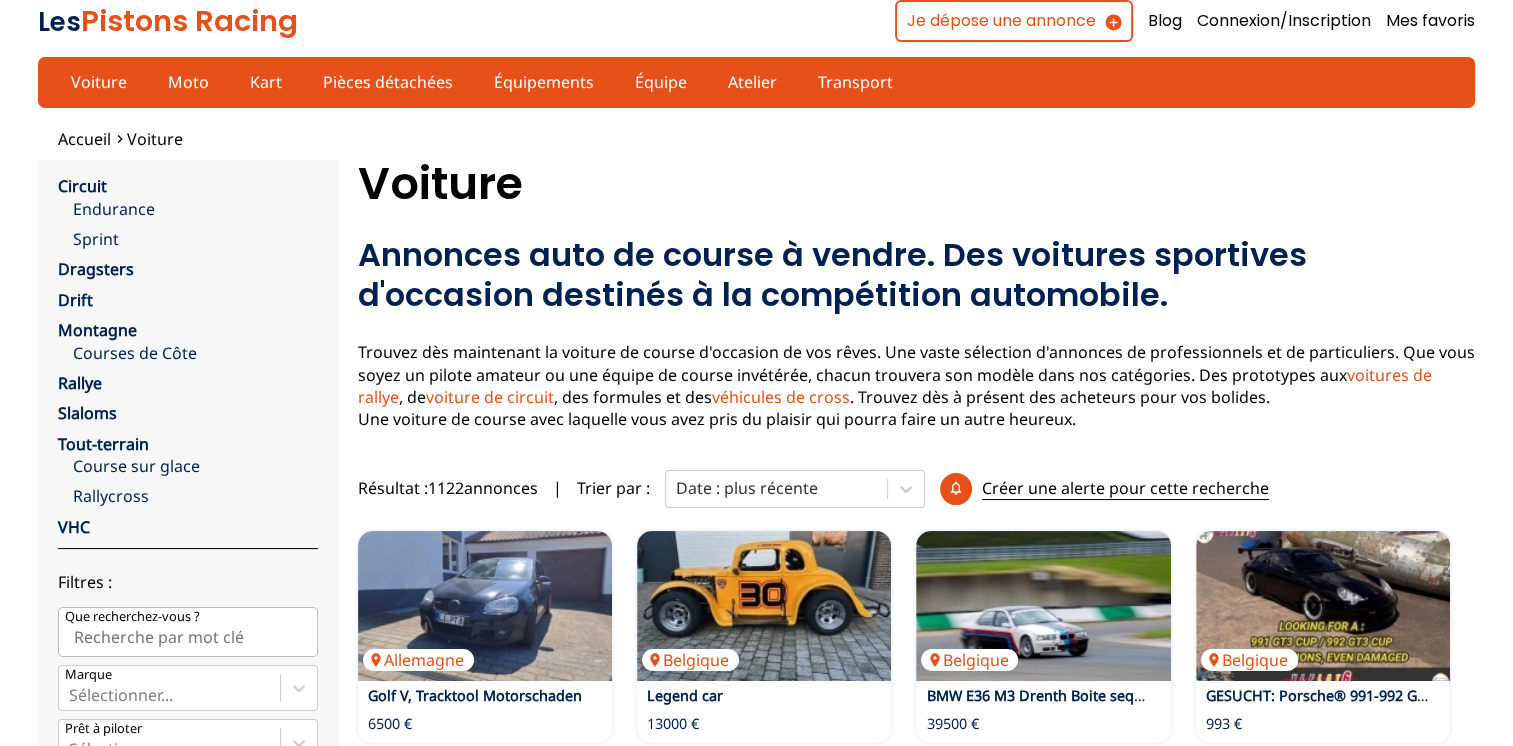 scroll, scrollTop: 100, scrollLeft: 0, axis: vertical 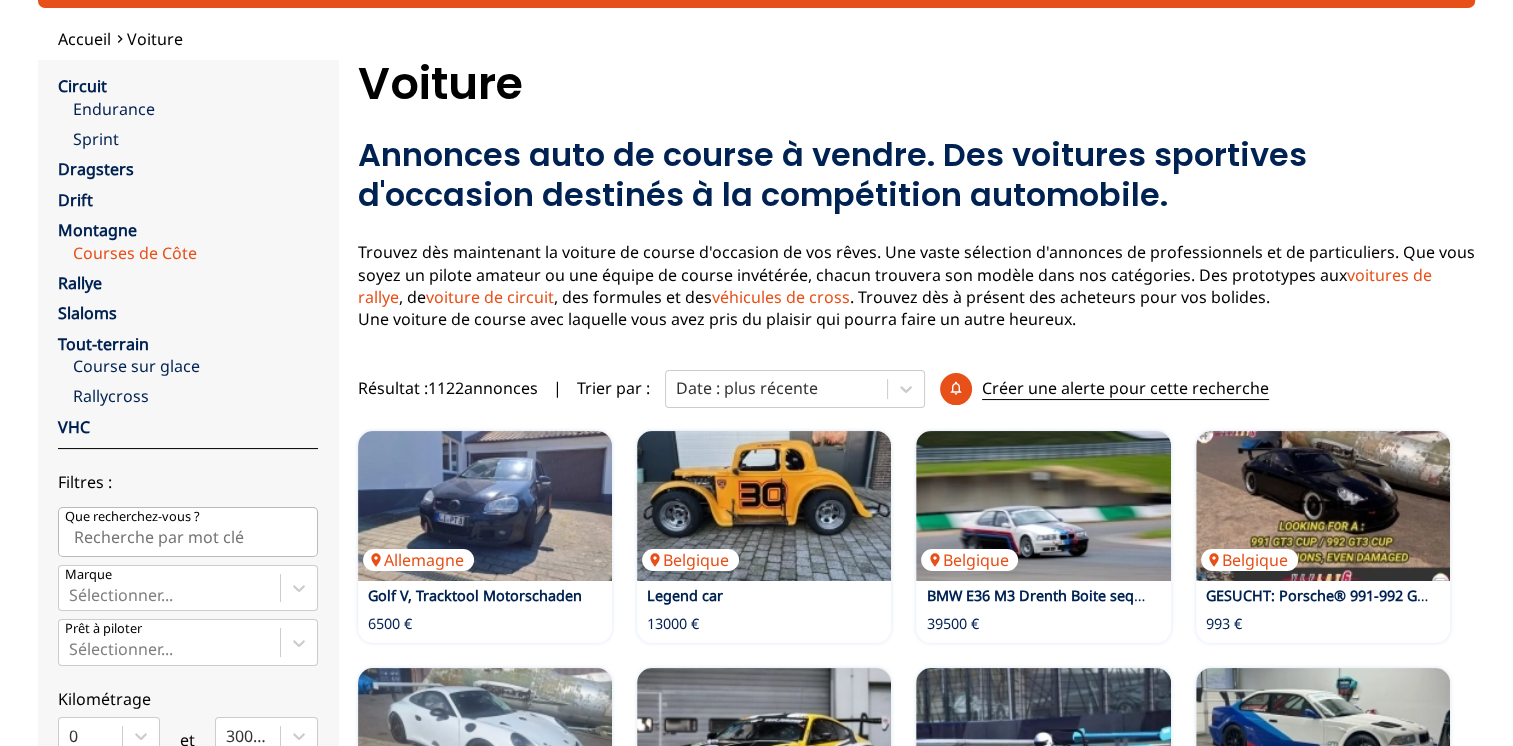 click on "Courses de Côte" at bounding box center [195, 253] 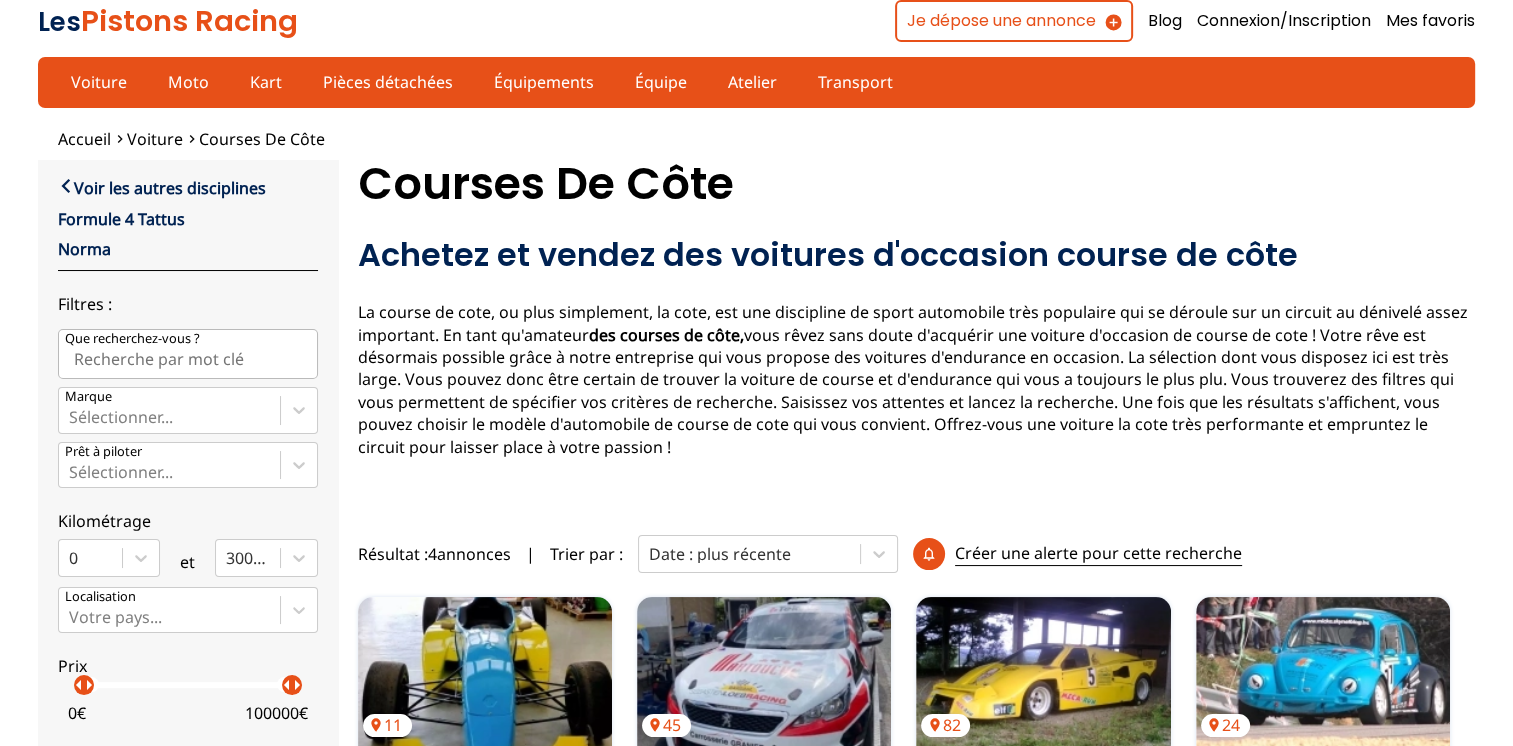 scroll, scrollTop: 200, scrollLeft: 0, axis: vertical 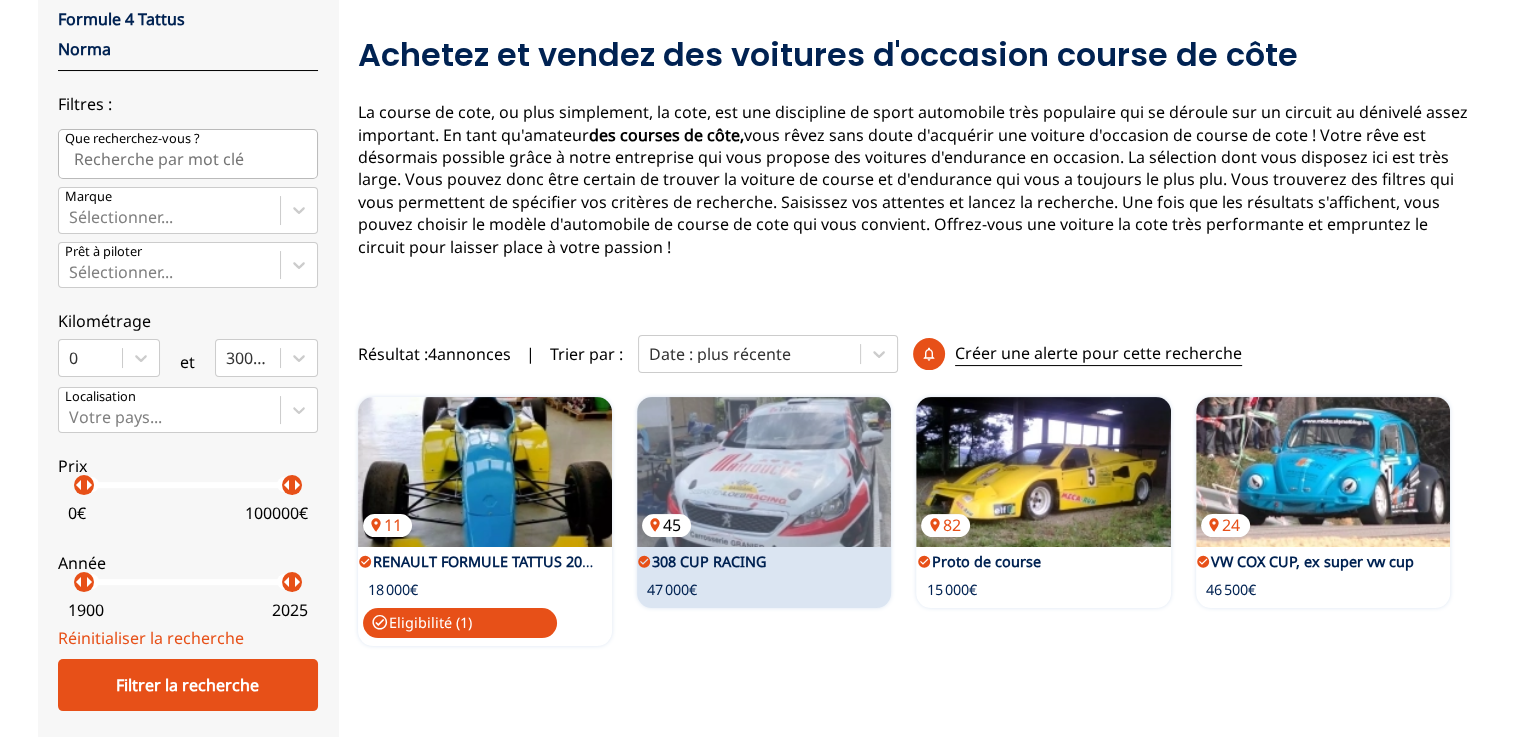 click at bounding box center (764, 472) 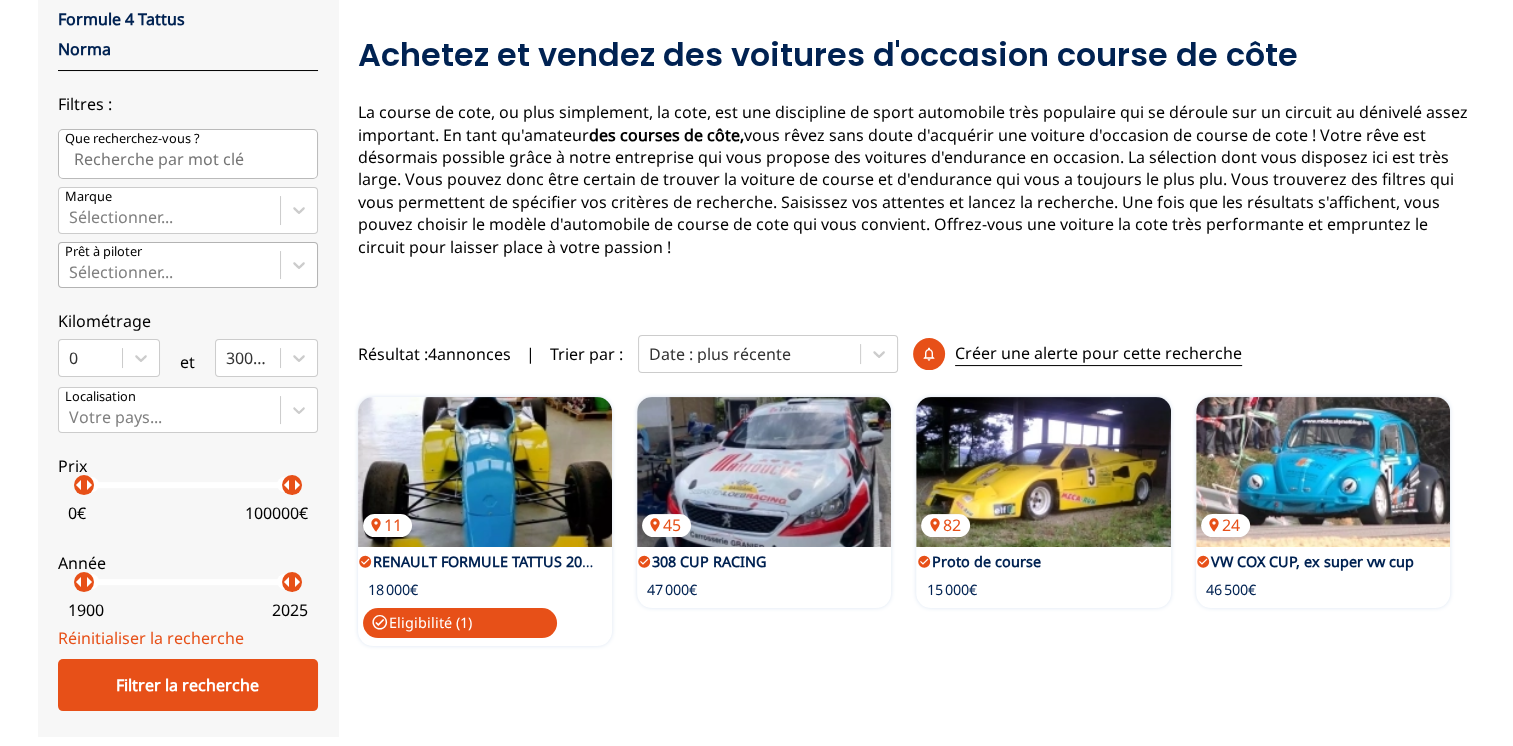 scroll, scrollTop: 0, scrollLeft: 0, axis: both 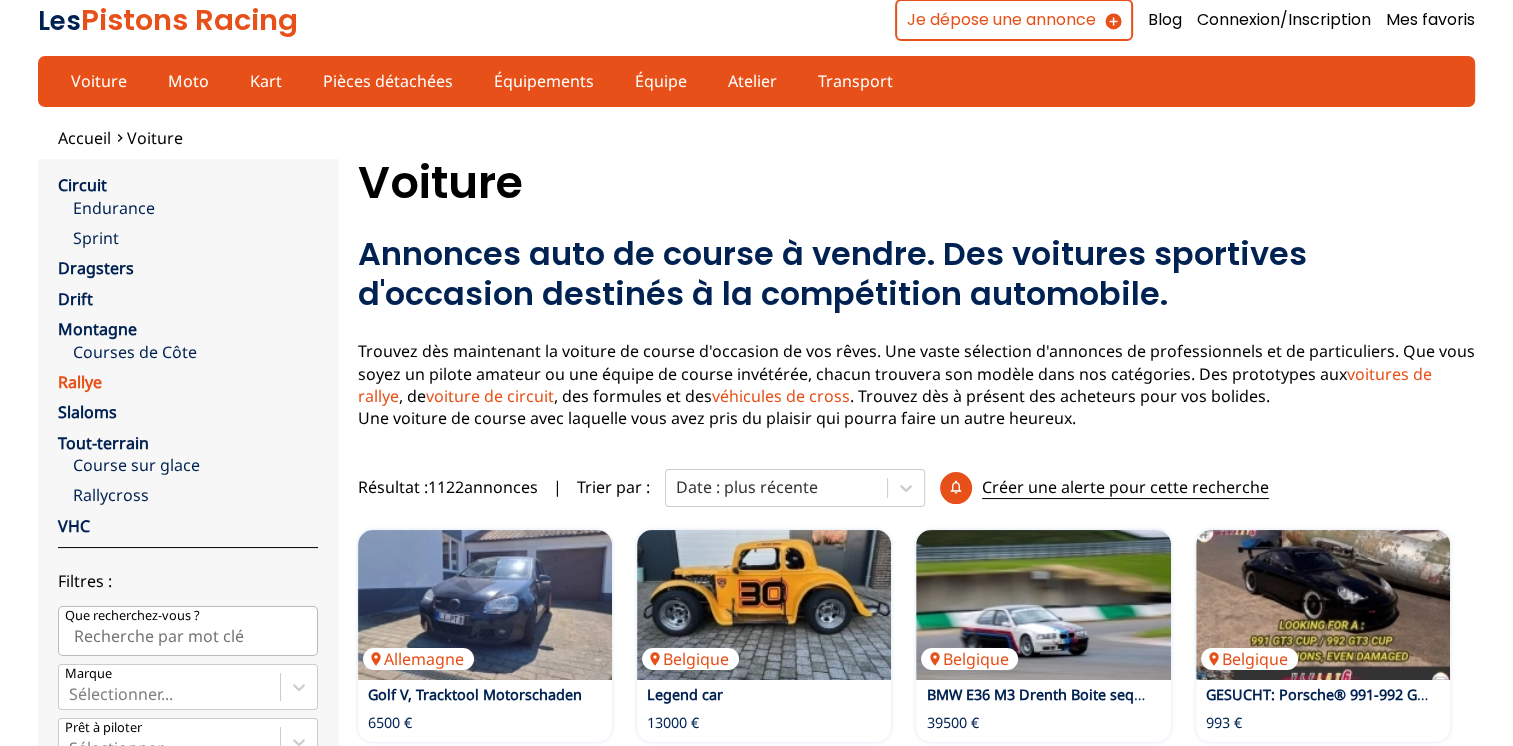 click on "Rallye" at bounding box center (80, 382) 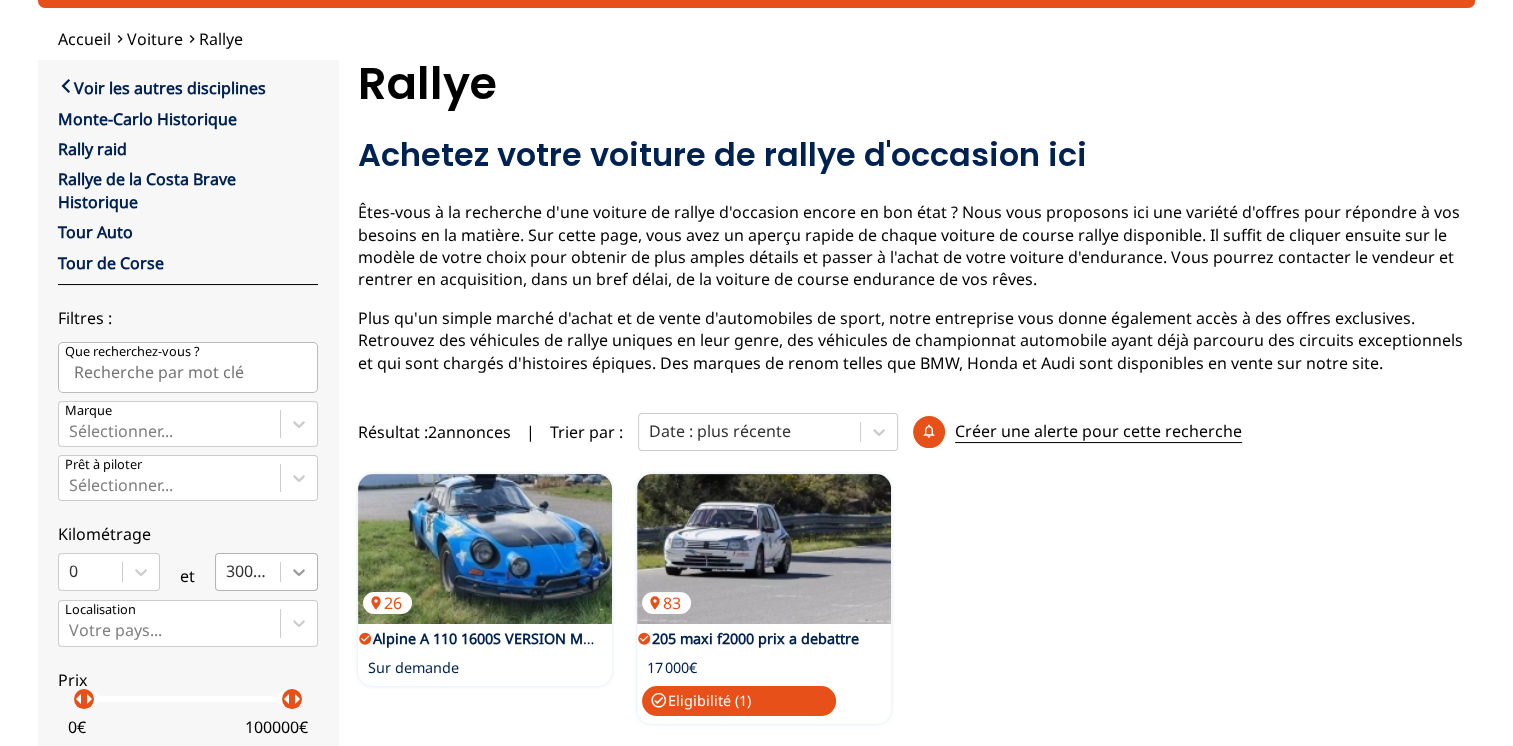 scroll, scrollTop: 0, scrollLeft: 0, axis: both 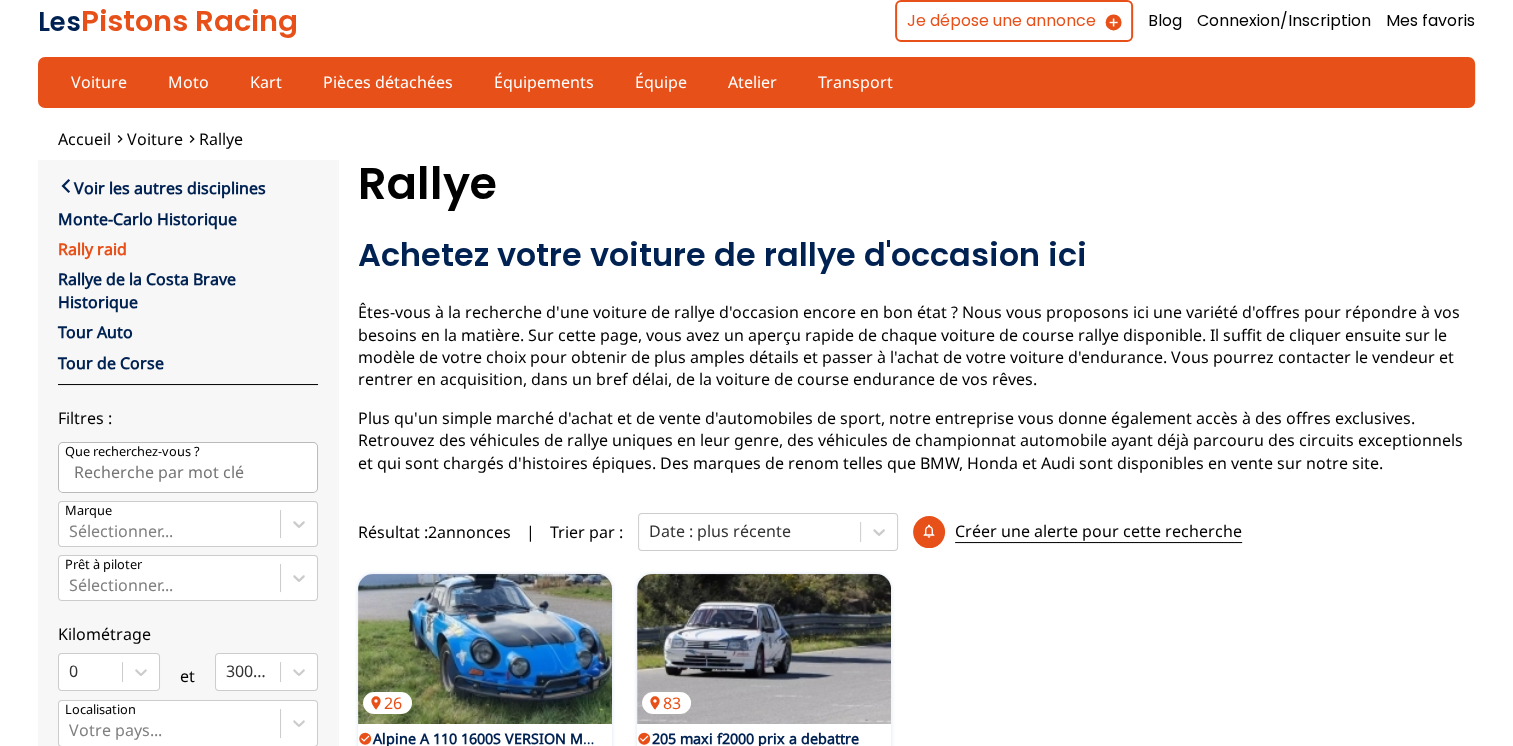 click on "Rally raid" at bounding box center [92, 249] 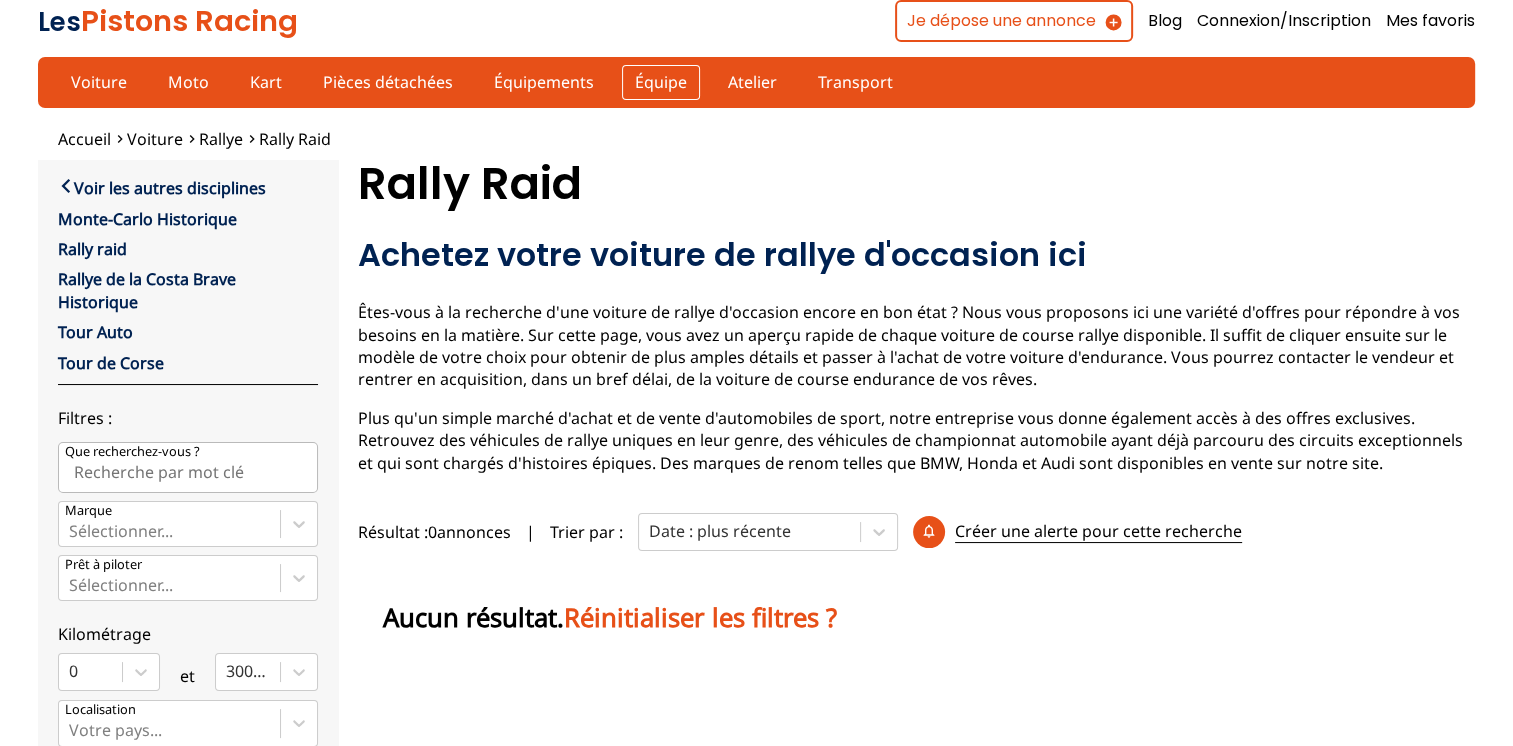 click on "Équipe" at bounding box center [661, 82] 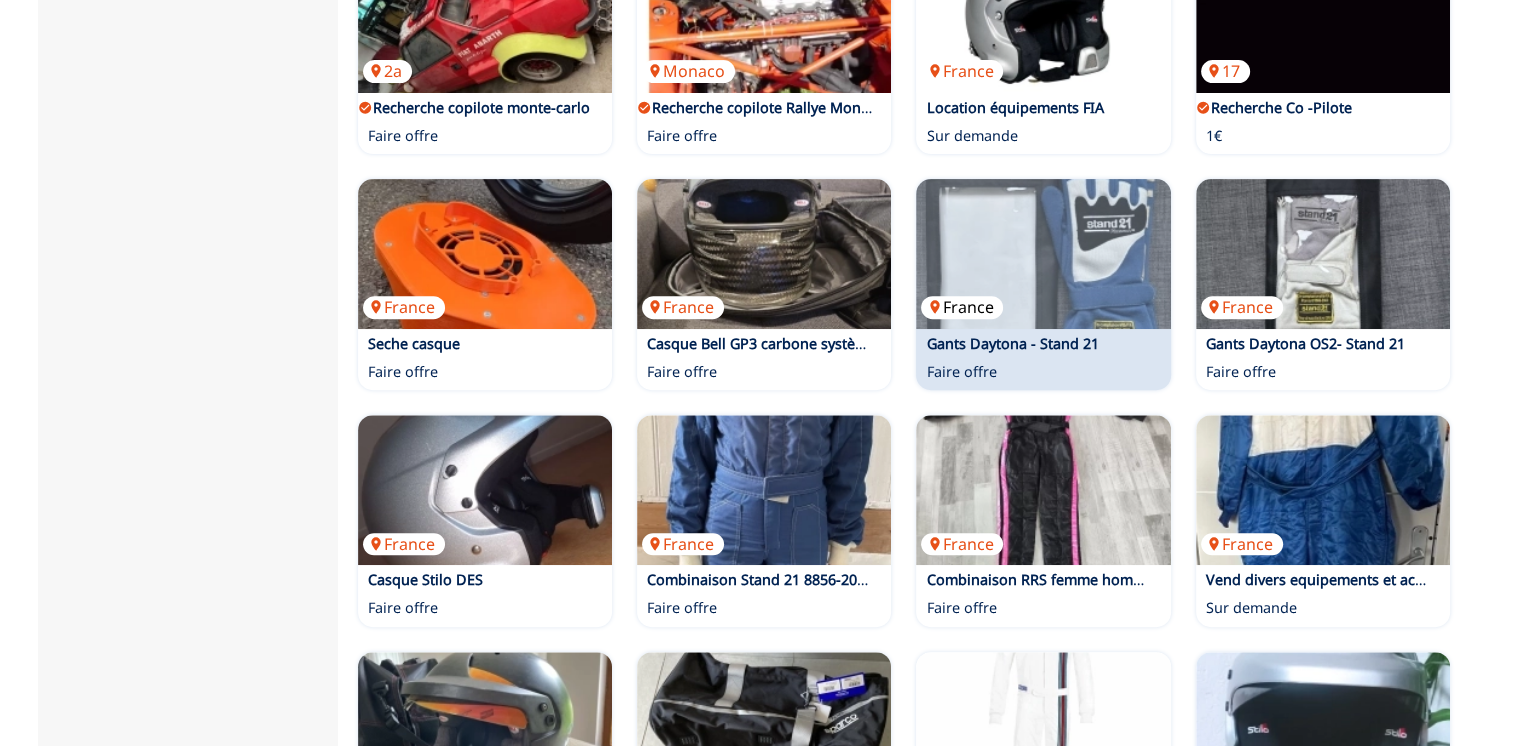 scroll, scrollTop: 700, scrollLeft: 0, axis: vertical 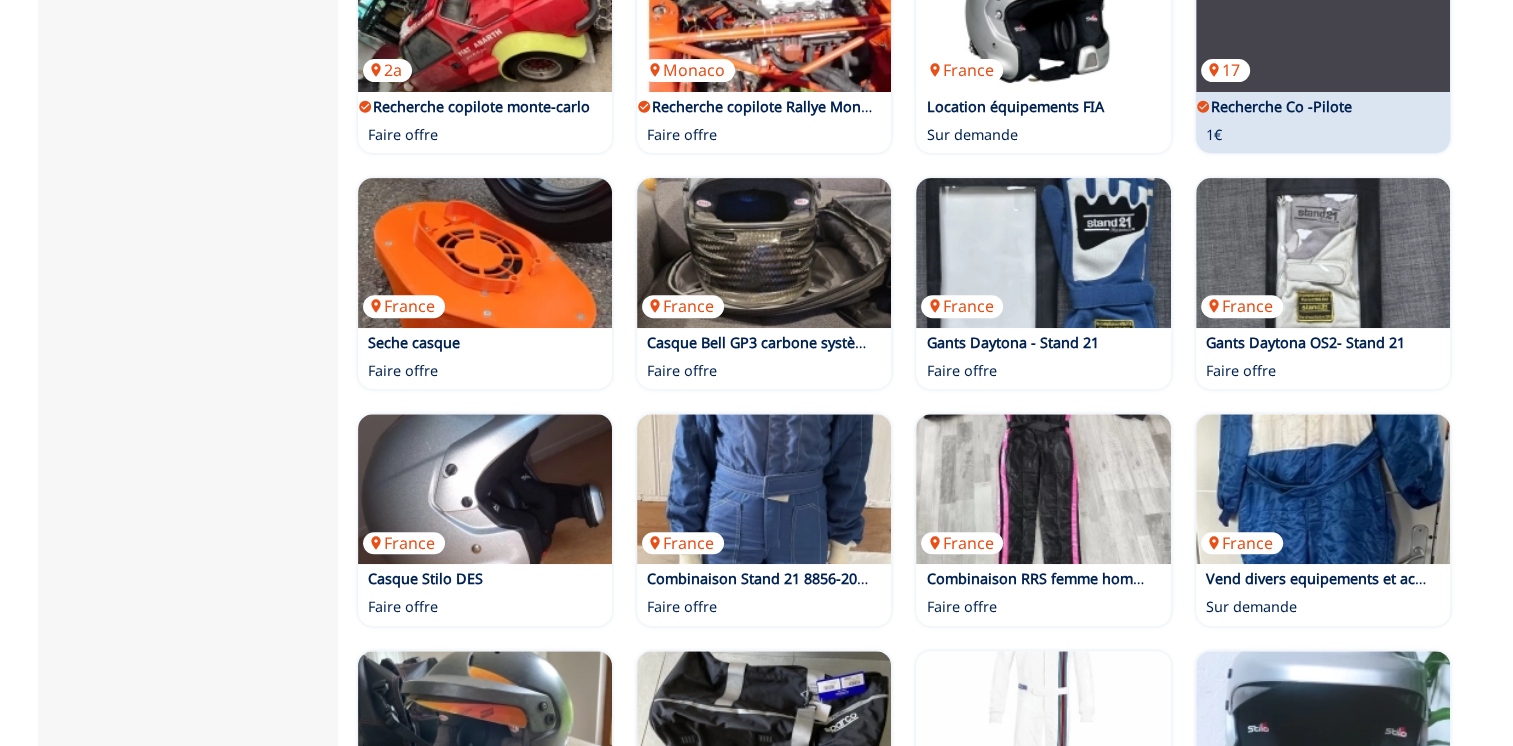 click on "Recherche Co -Pilote" at bounding box center [1281, 106] 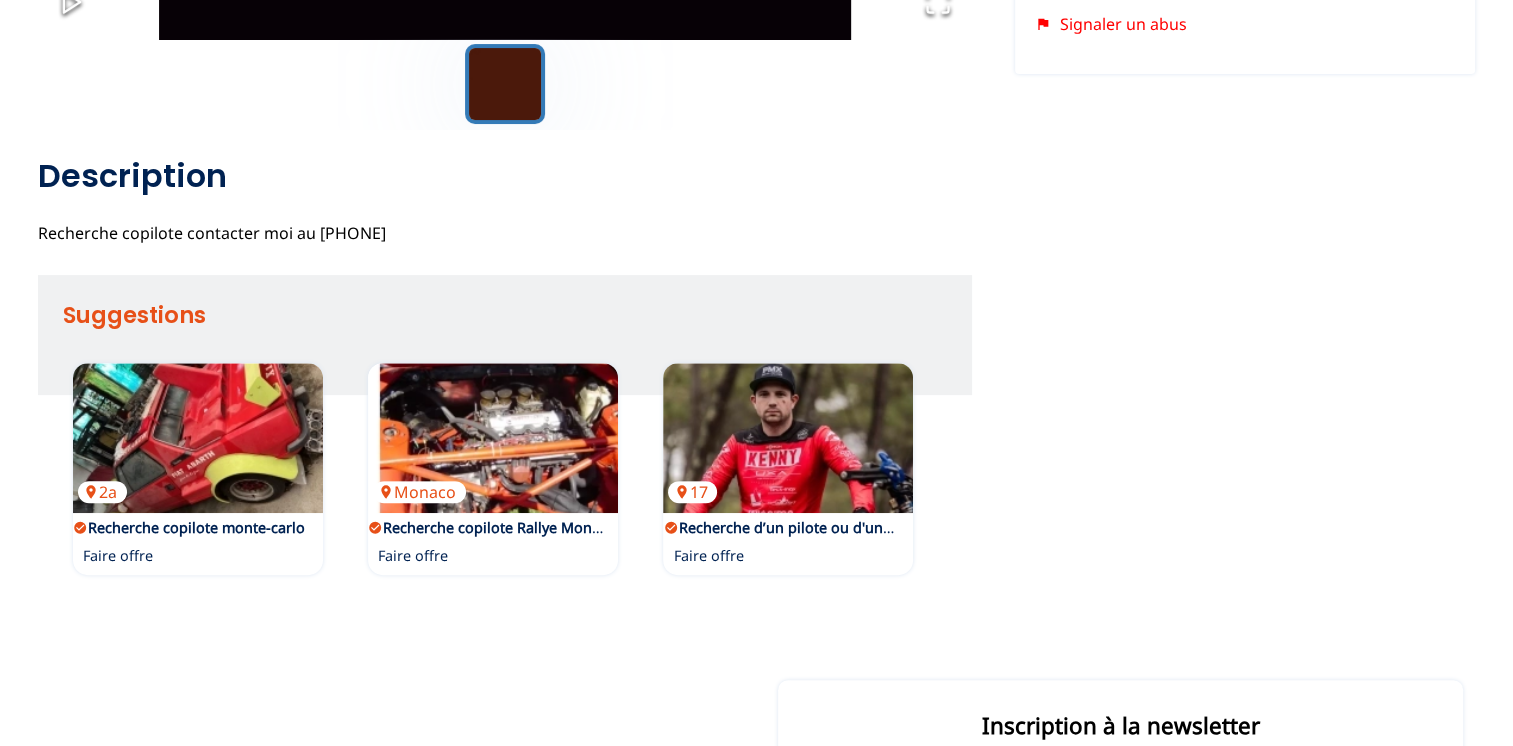 scroll, scrollTop: 600, scrollLeft: 0, axis: vertical 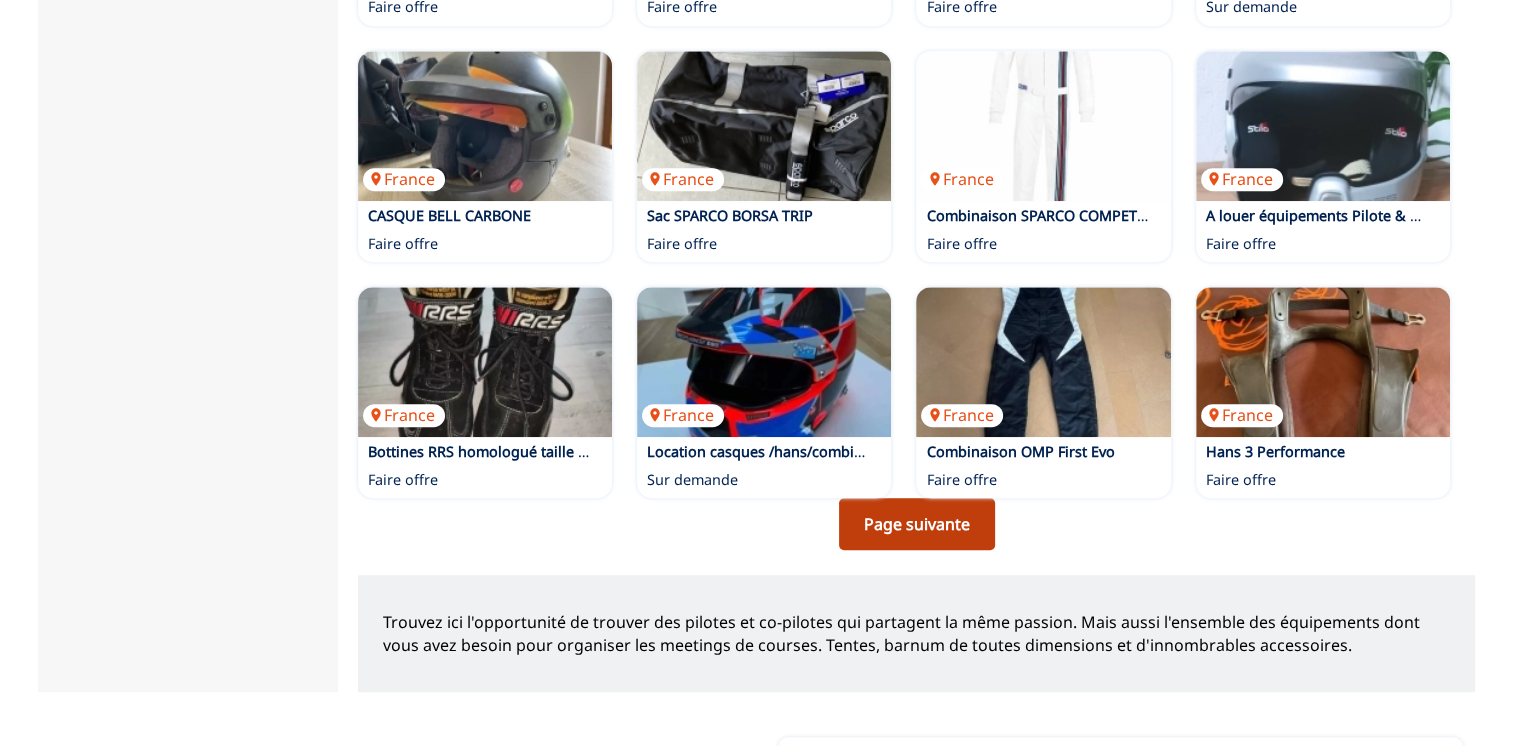 click on "Page suivante" at bounding box center (917, 524) 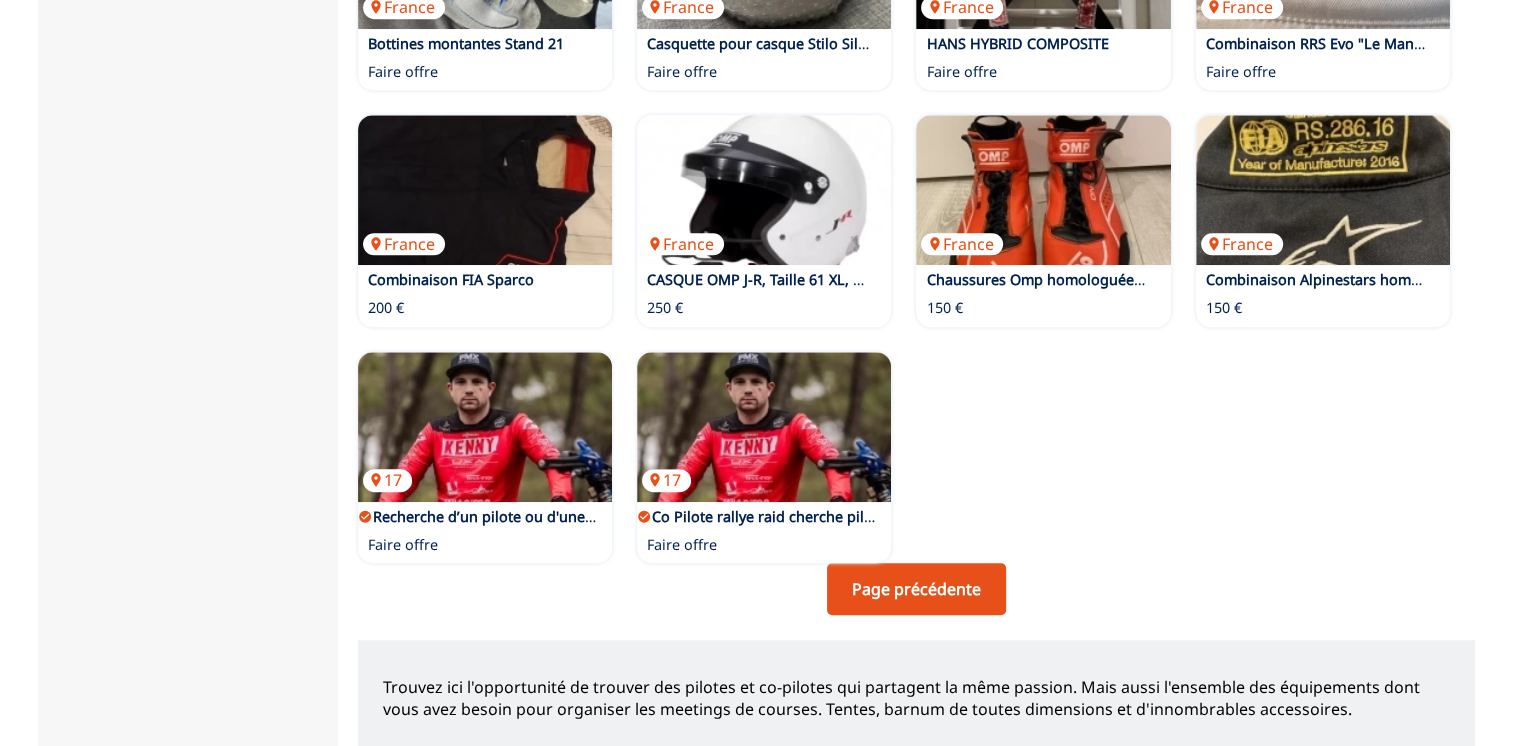scroll, scrollTop: 1000, scrollLeft: 0, axis: vertical 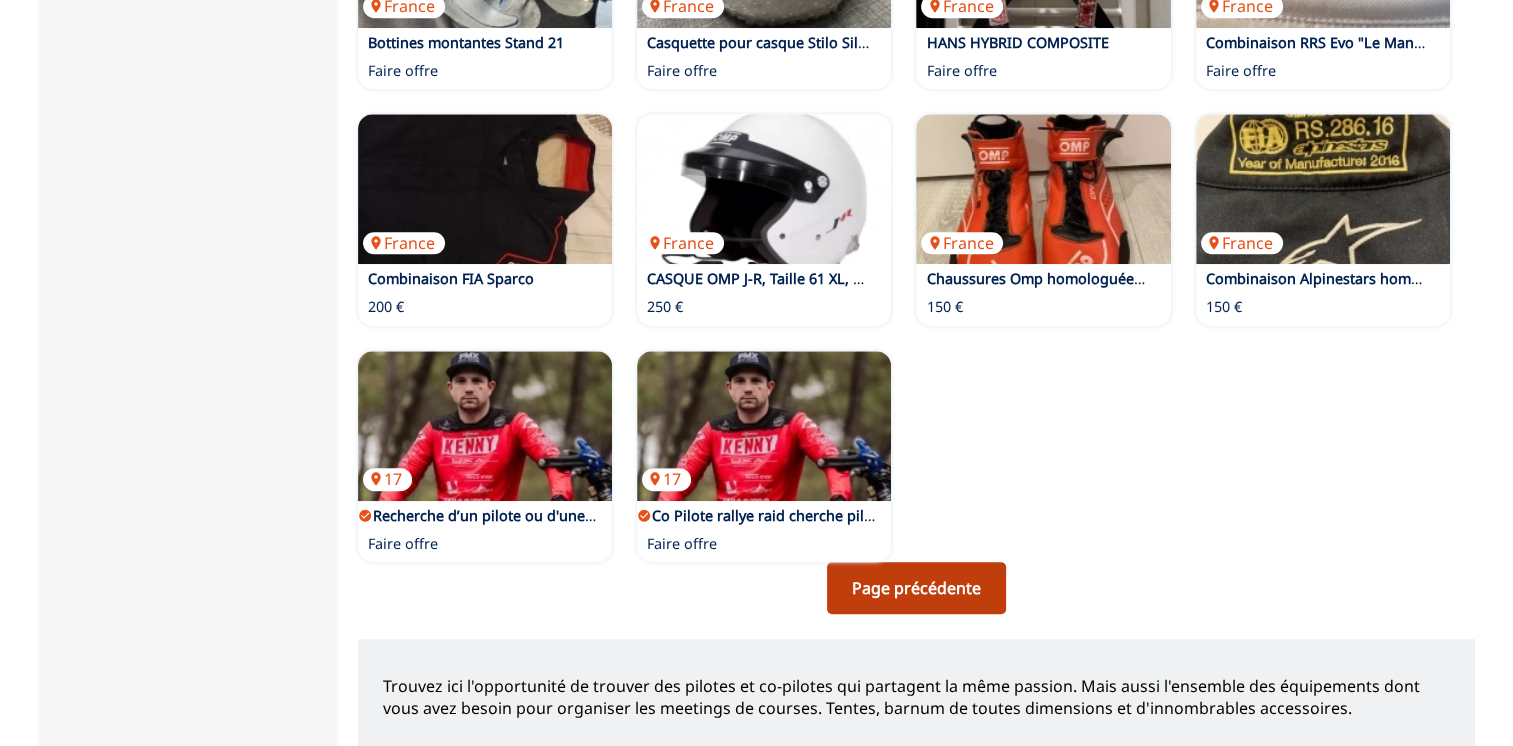 click on "Page précédente" at bounding box center (916, 588) 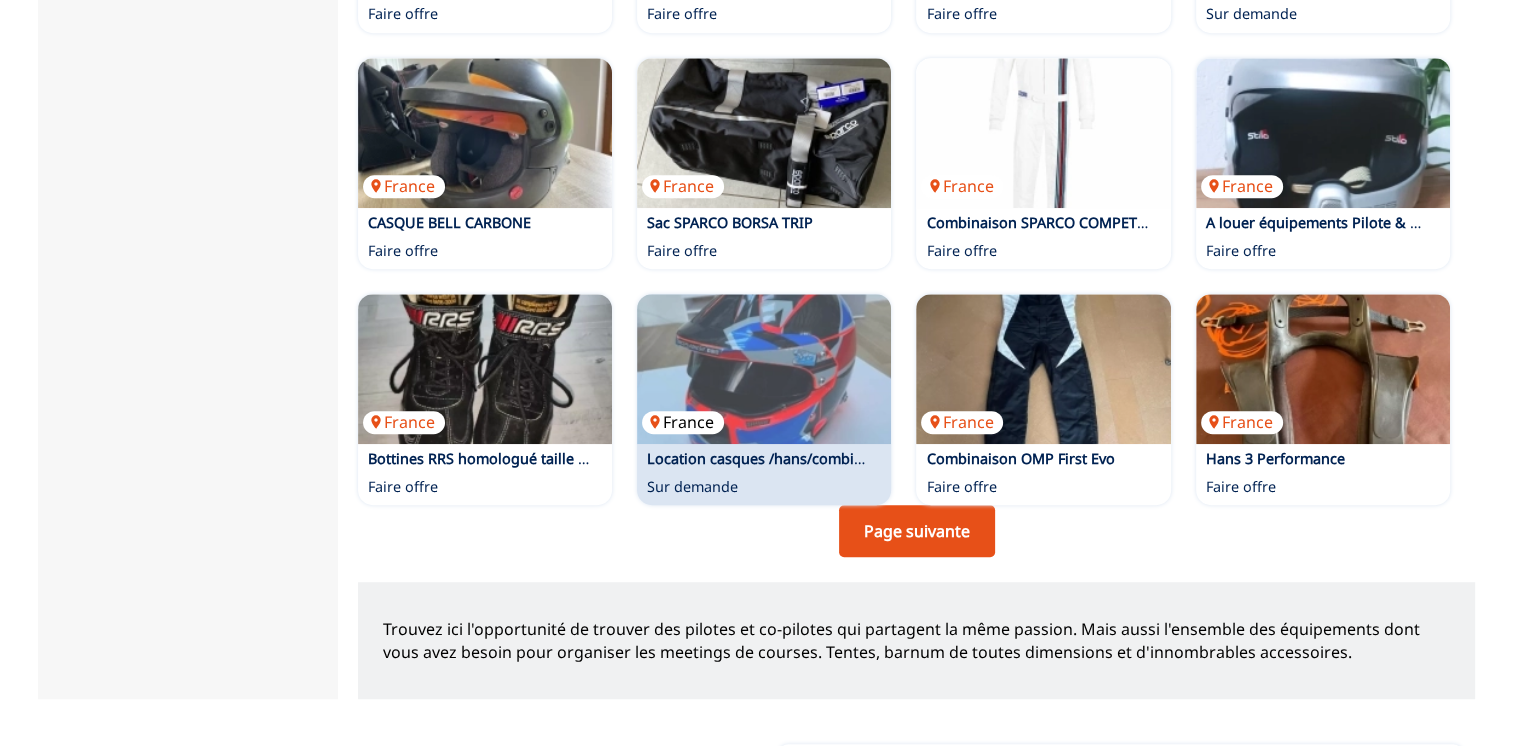 scroll, scrollTop: 1300, scrollLeft: 0, axis: vertical 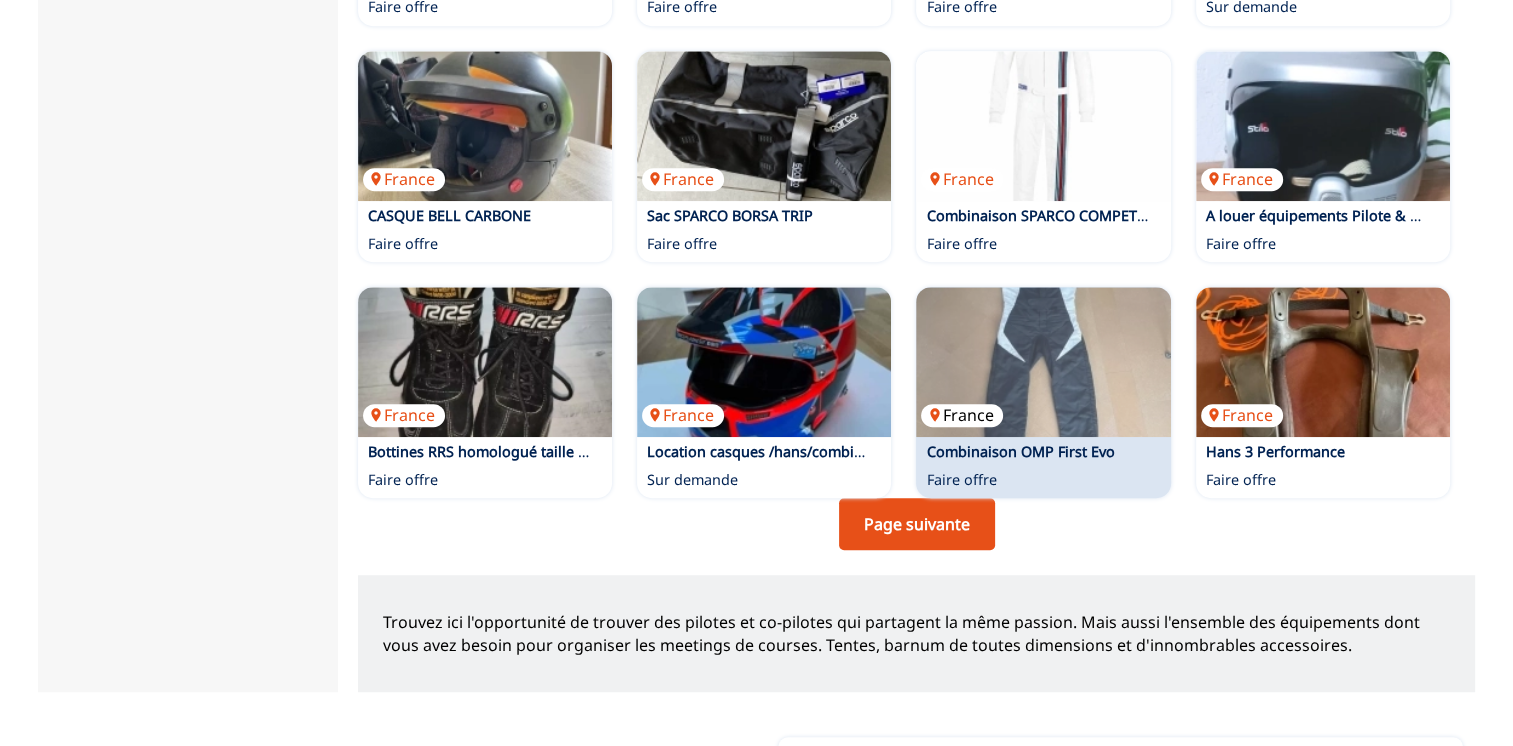 click at bounding box center [1043, 362] 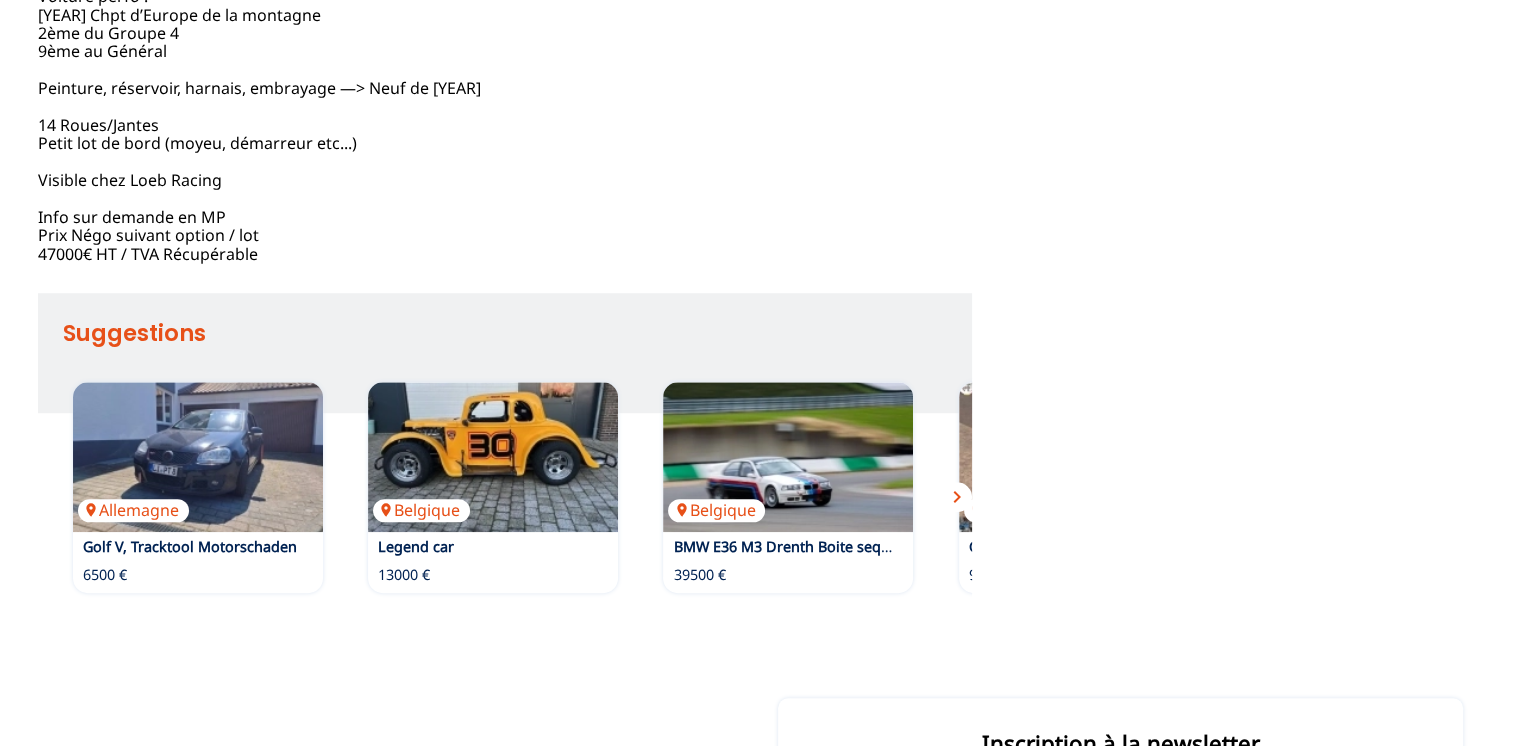 scroll, scrollTop: 1500, scrollLeft: 0, axis: vertical 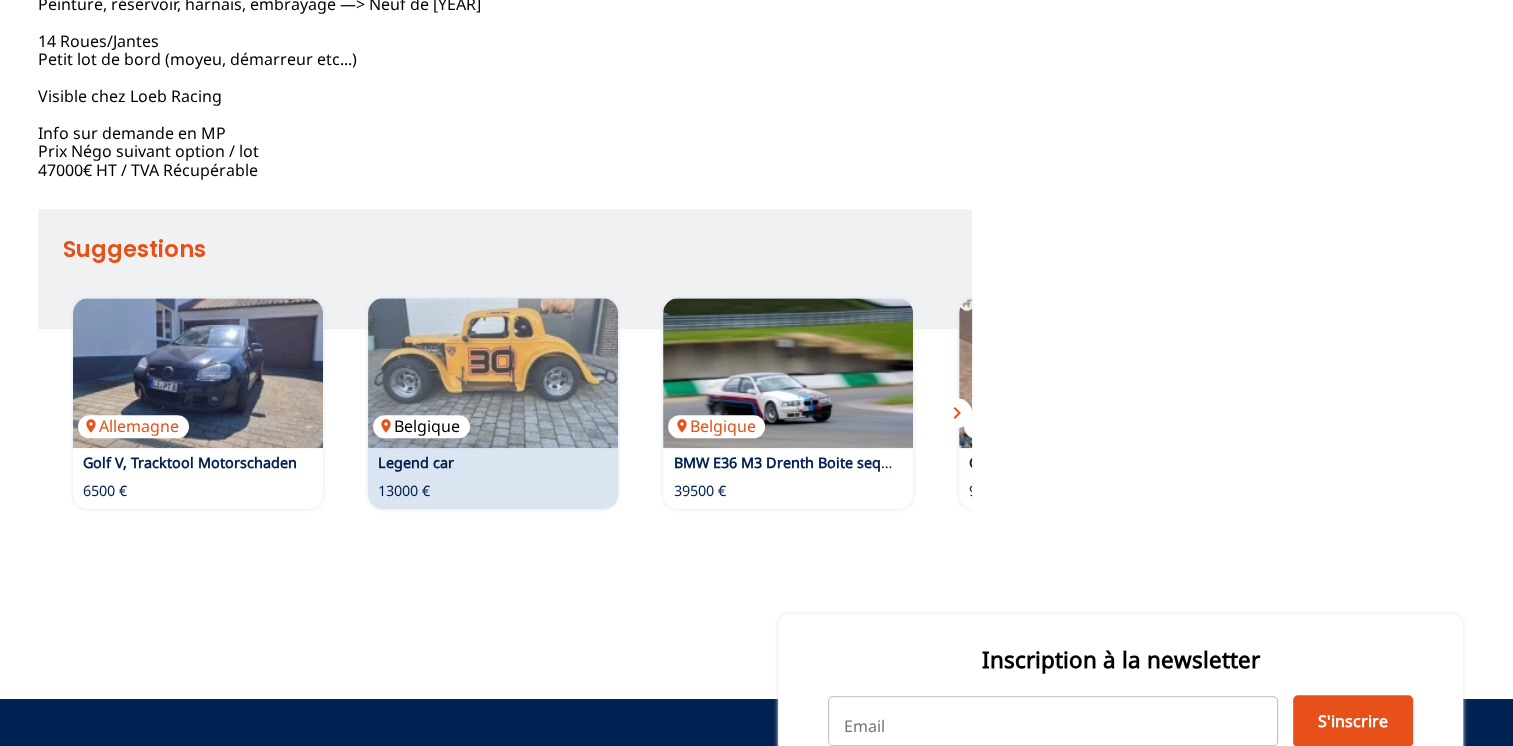 click at bounding box center (493, 373) 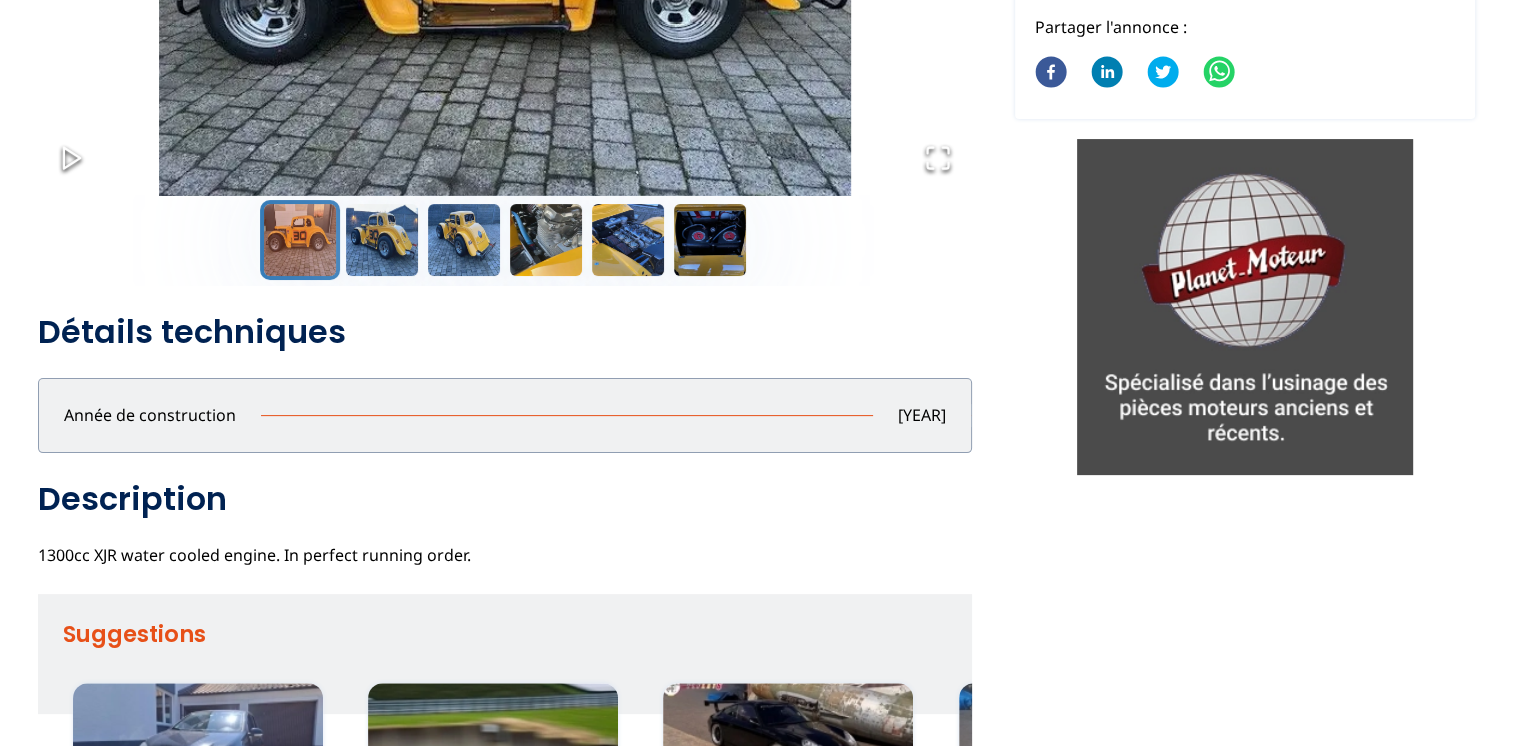 scroll, scrollTop: 100, scrollLeft: 0, axis: vertical 